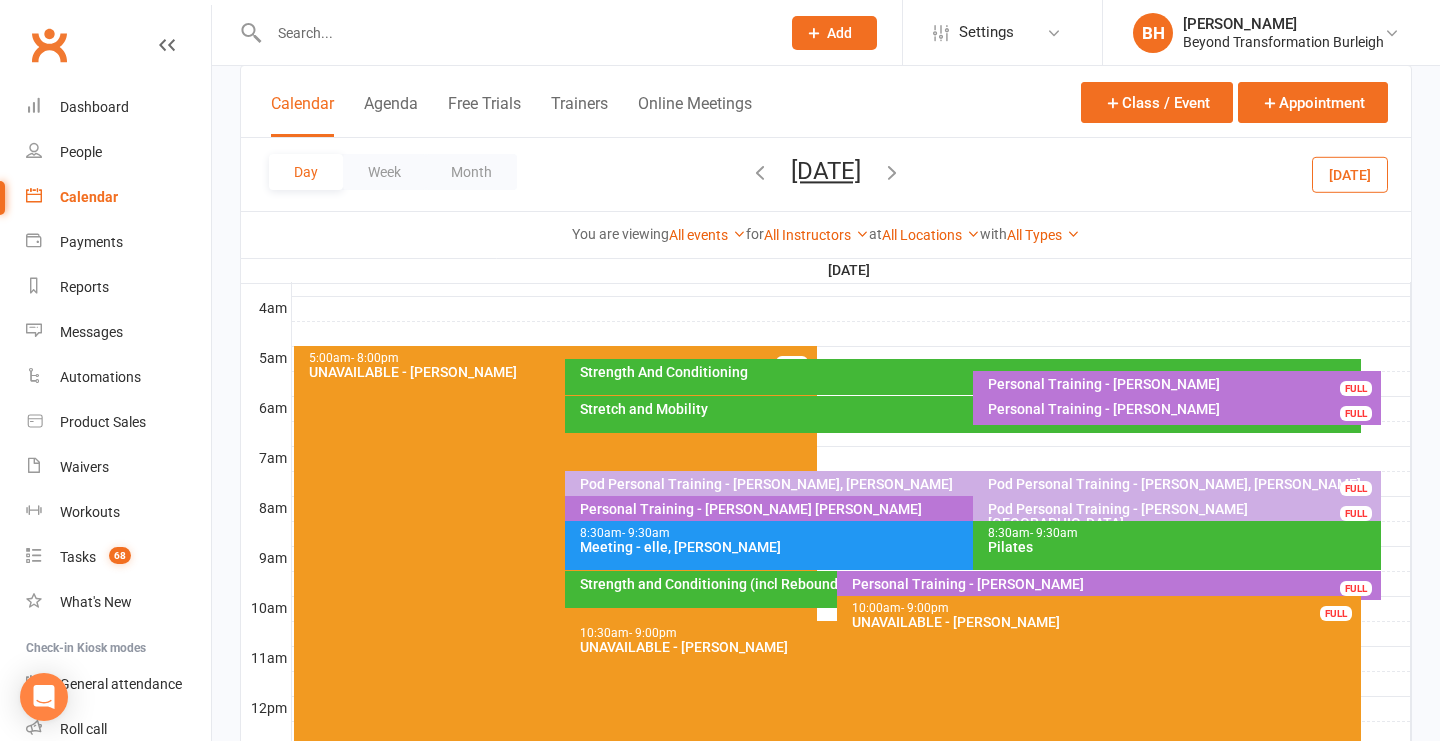 scroll, scrollTop: 0, scrollLeft: 0, axis: both 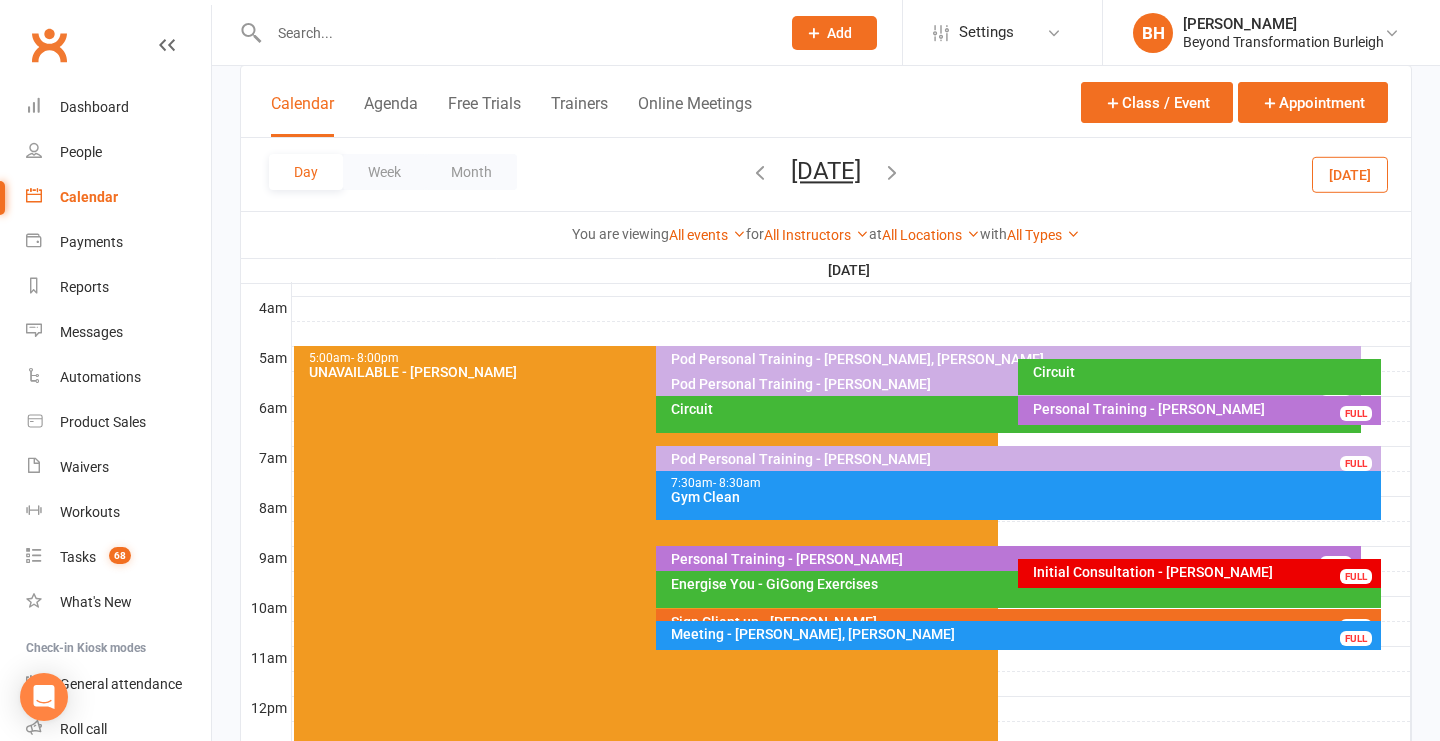 click on "[DATE]" at bounding box center (826, 171) 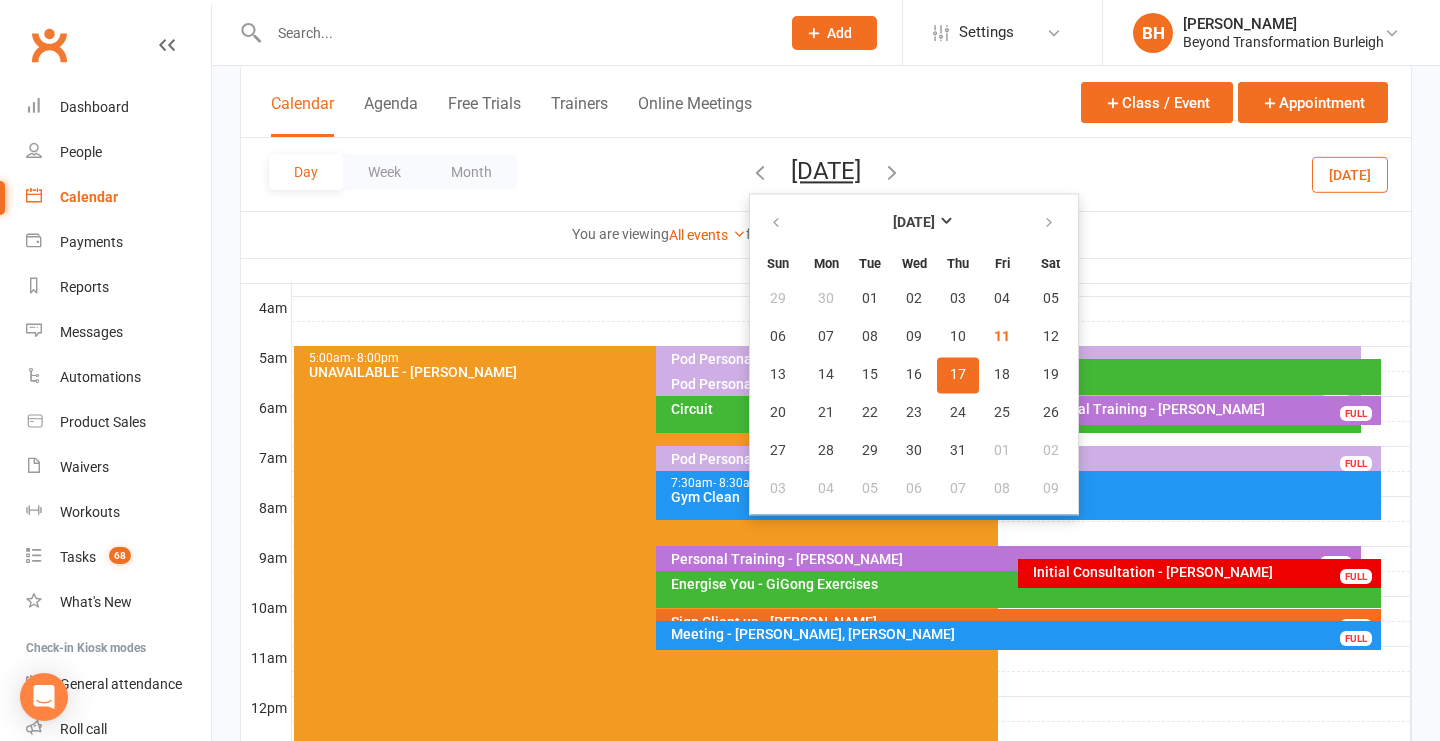 click on "17" at bounding box center [958, 375] 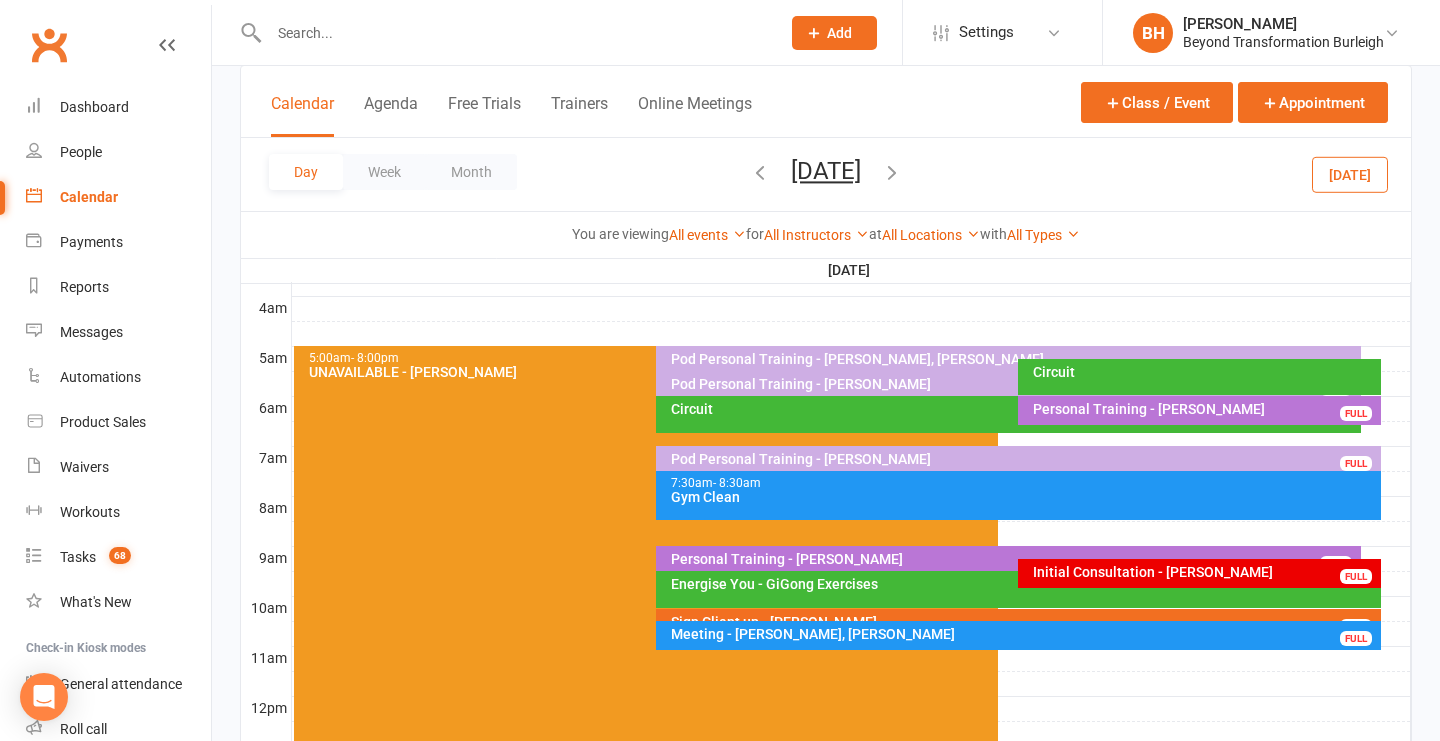 click on "[DATE]" at bounding box center [826, 171] 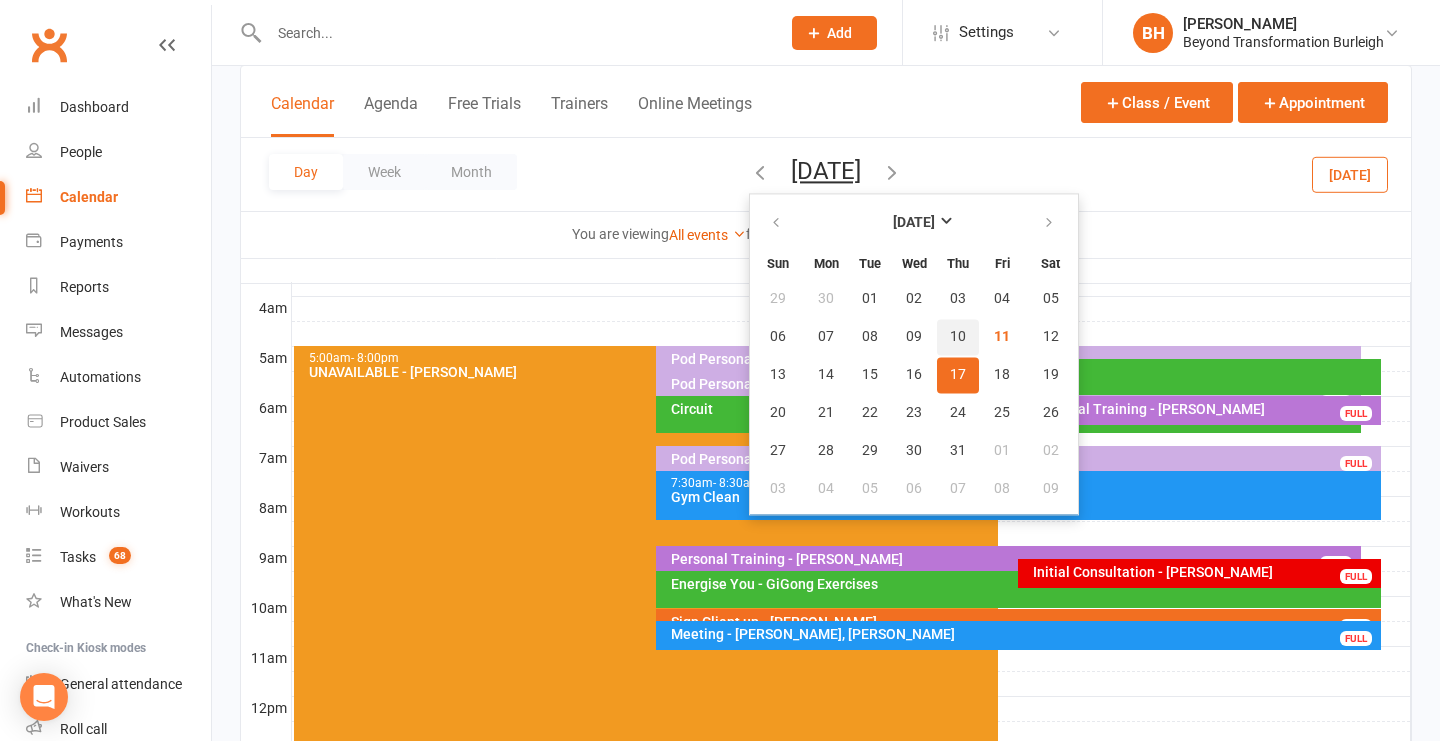 click on "10" at bounding box center (958, 337) 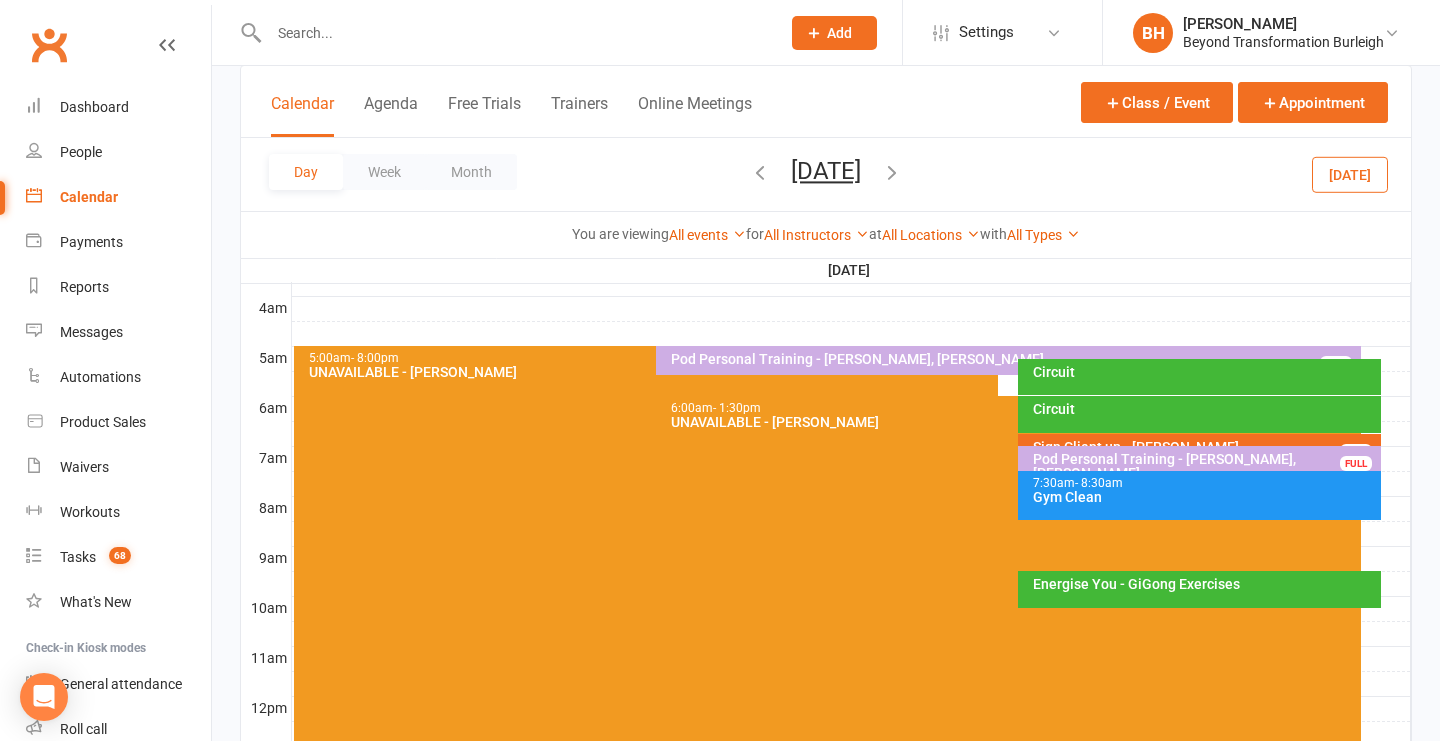 click on "Sign Client up - [PERSON_NAME]" at bounding box center [1204, 447] 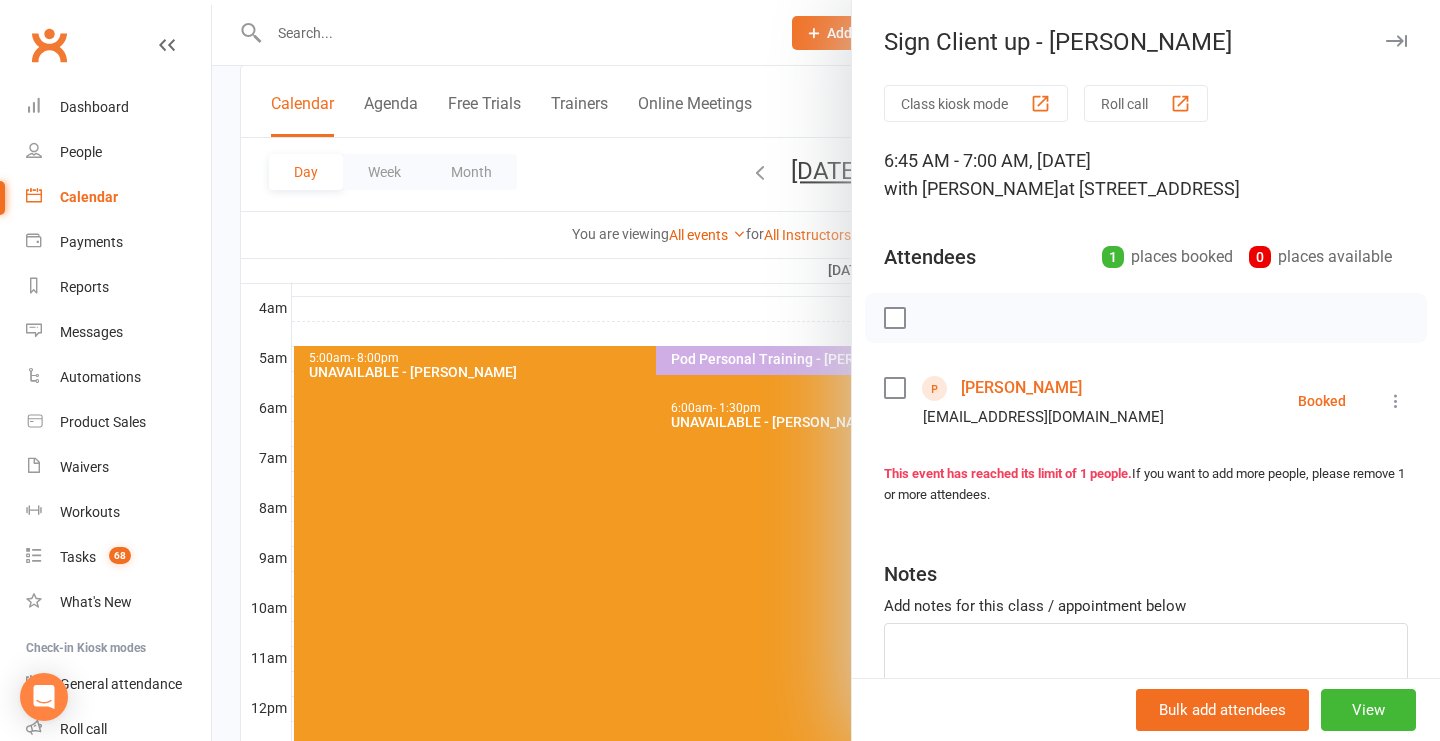 click at bounding box center (826, 370) 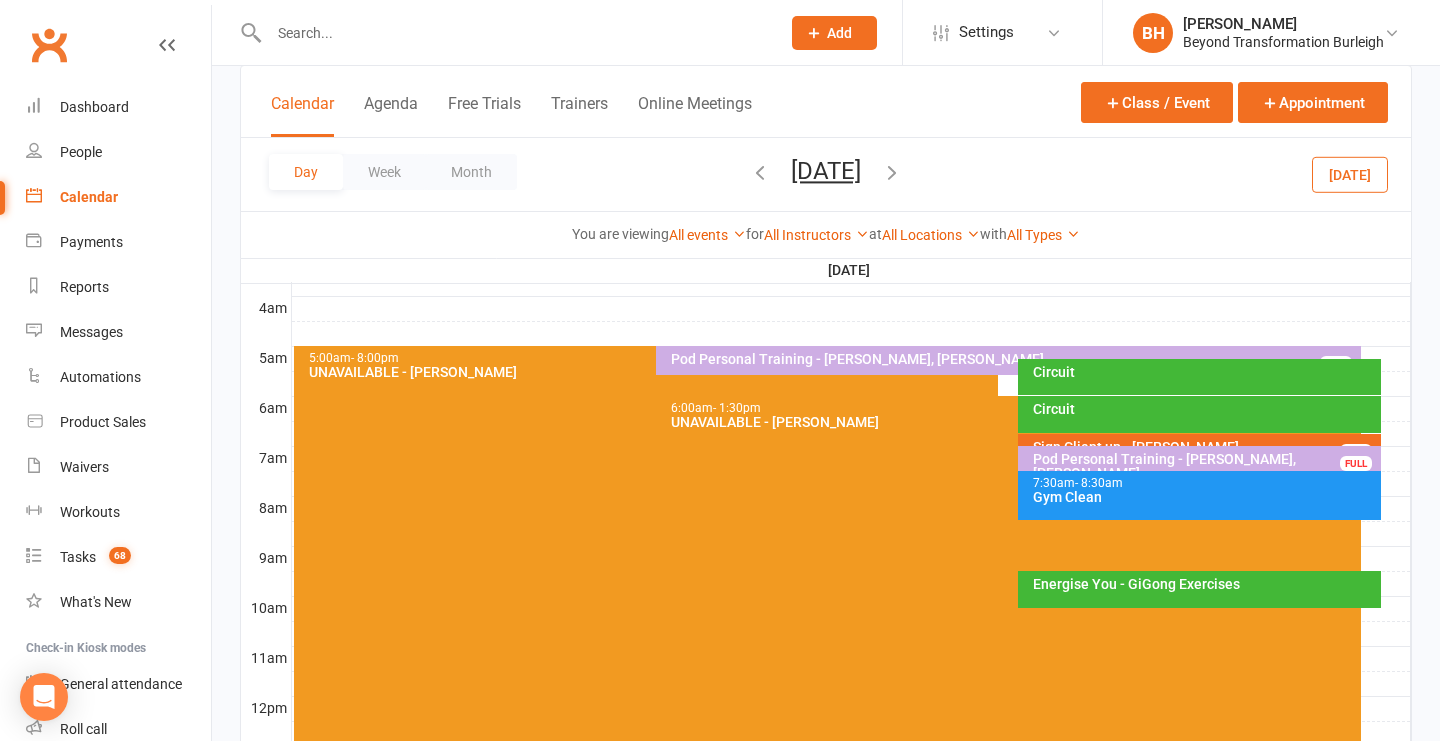 click on "Circuit" at bounding box center (1204, 372) 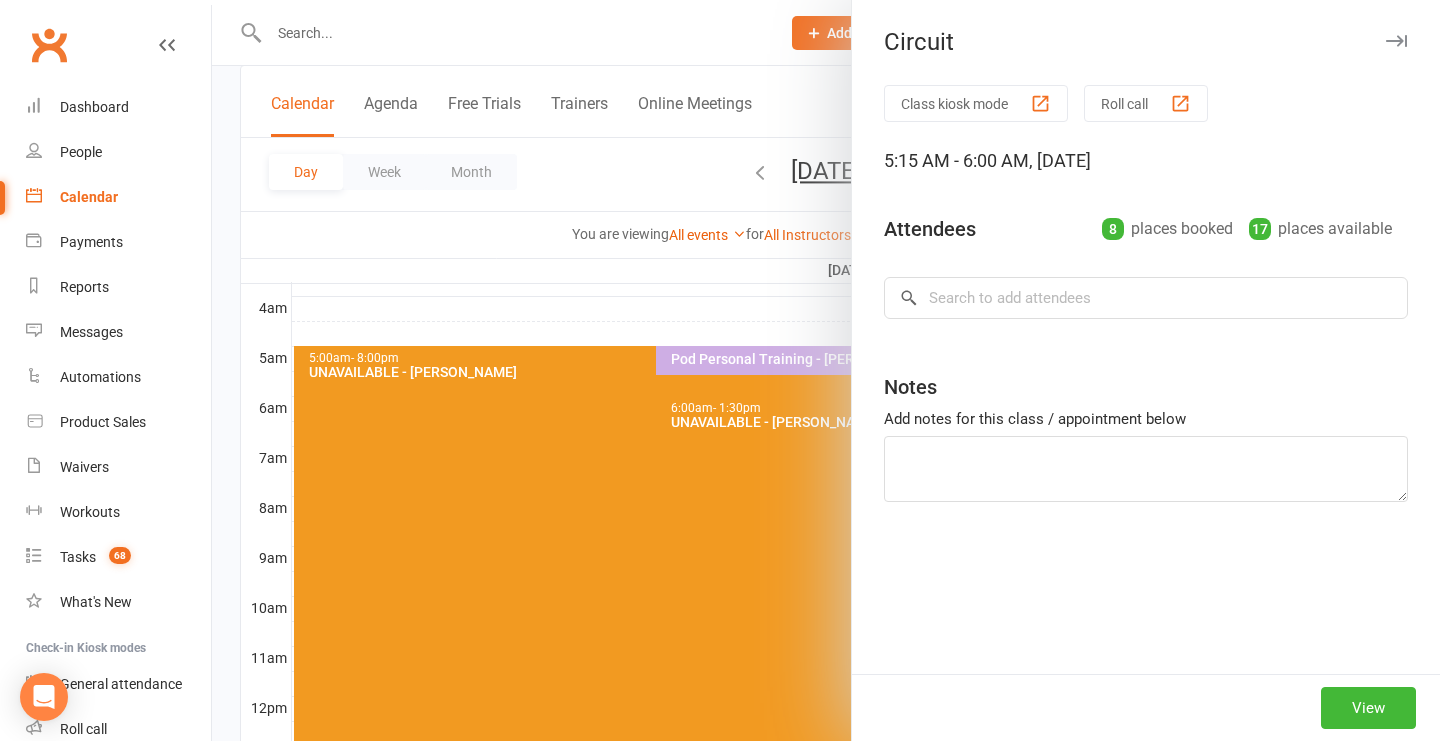 click at bounding box center [826, 370] 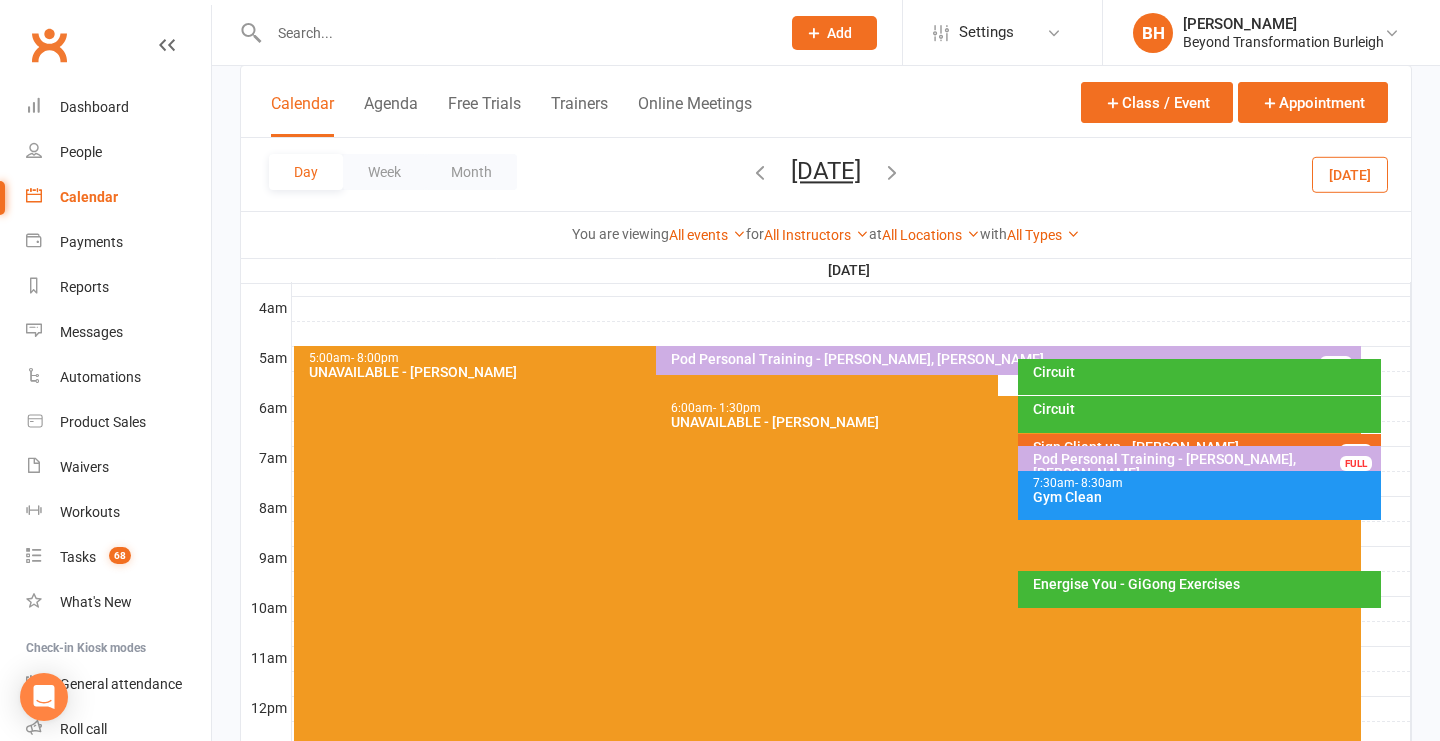 click on "Circuit" at bounding box center [1204, 409] 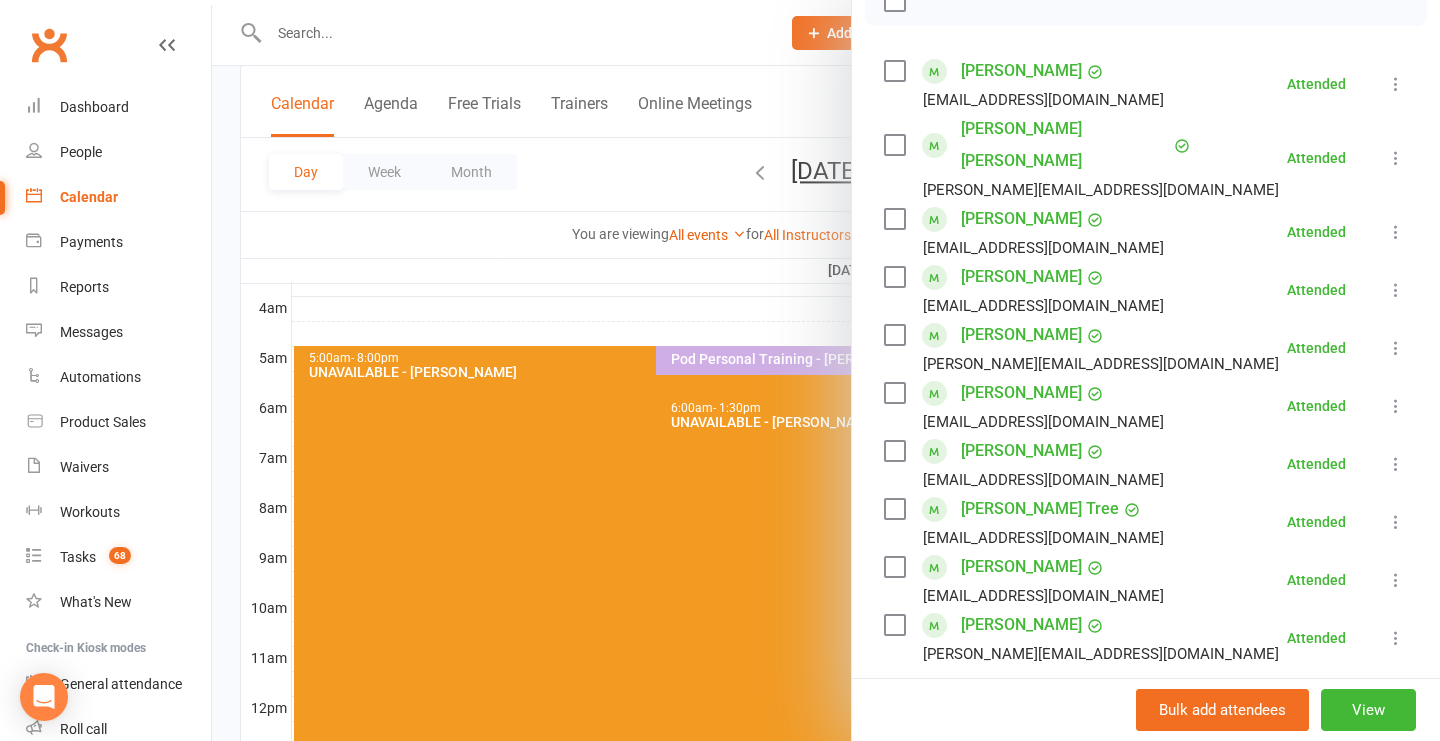 scroll, scrollTop: 314, scrollLeft: 0, axis: vertical 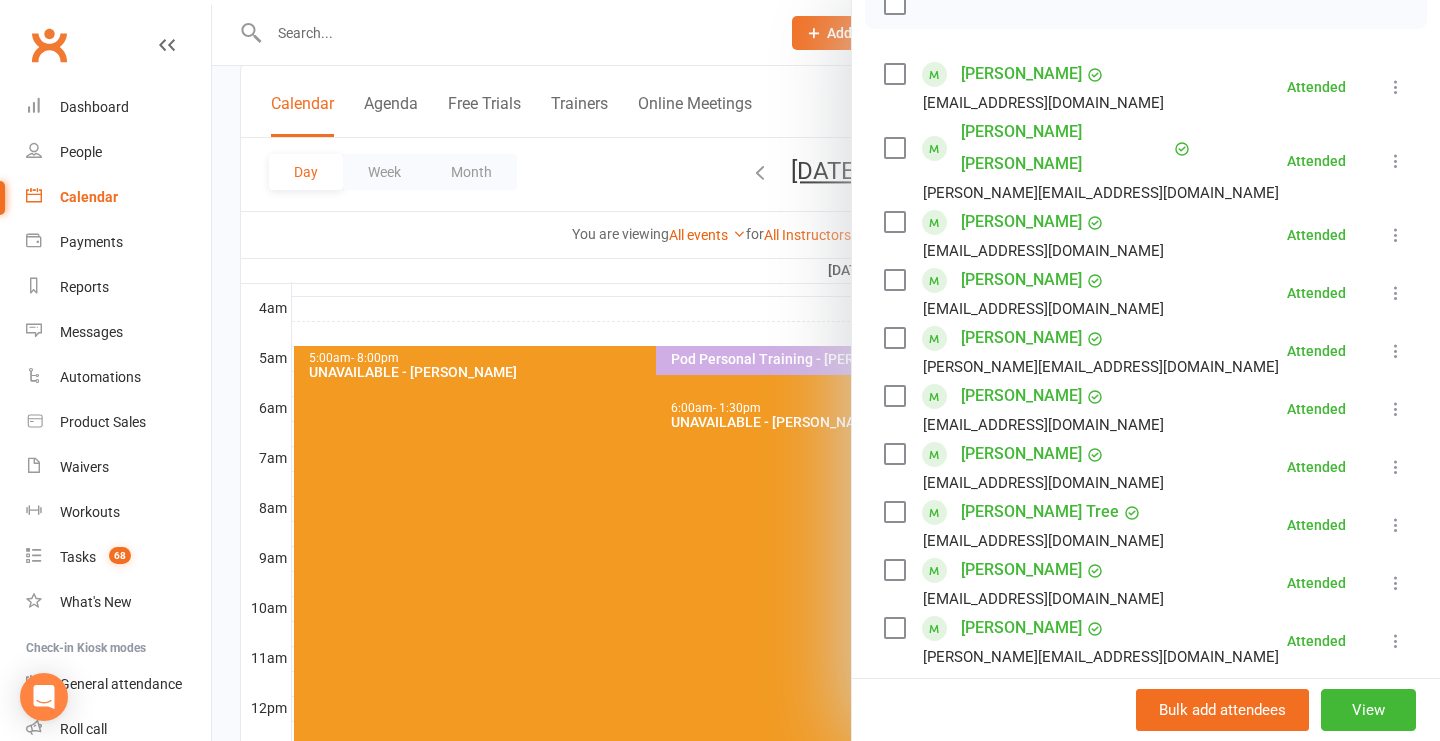 click at bounding box center (826, 370) 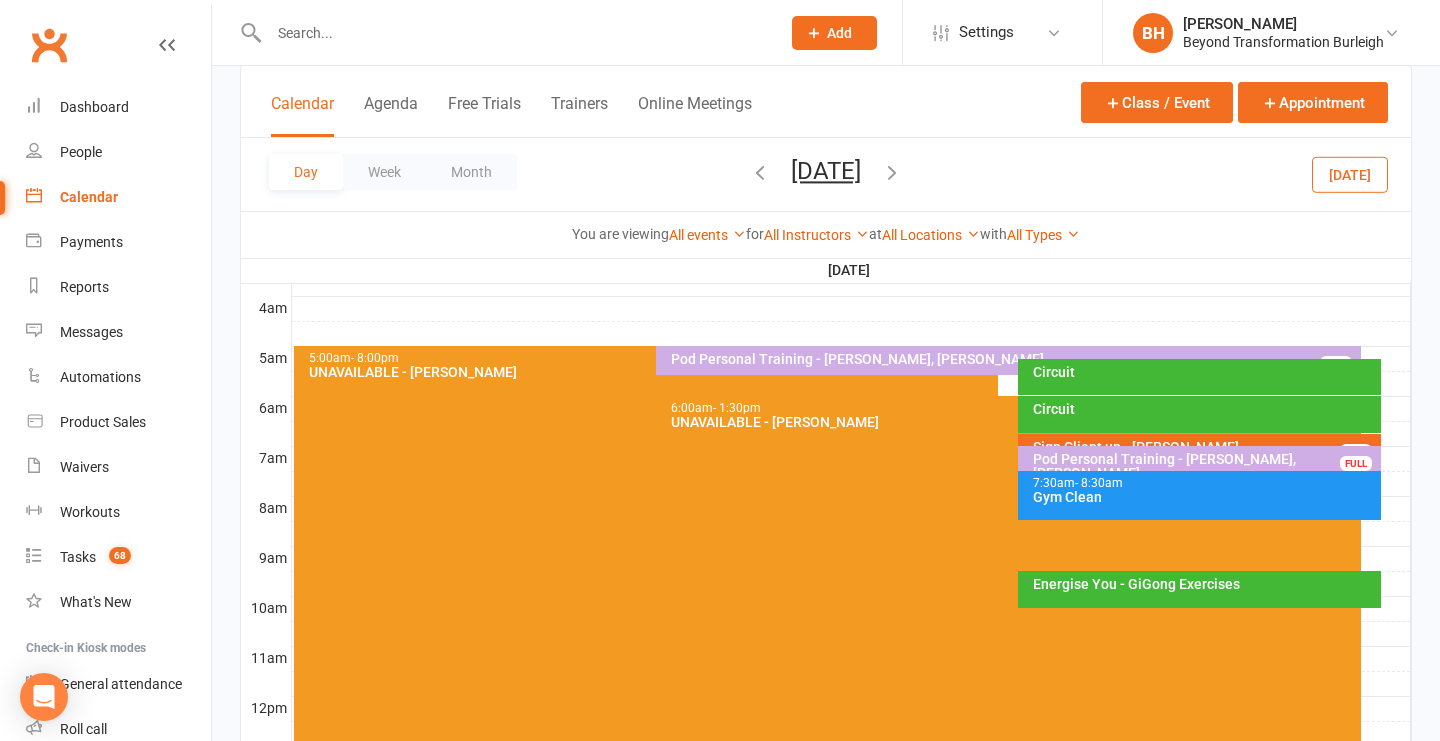 click on "Circuit" at bounding box center [1204, 409] 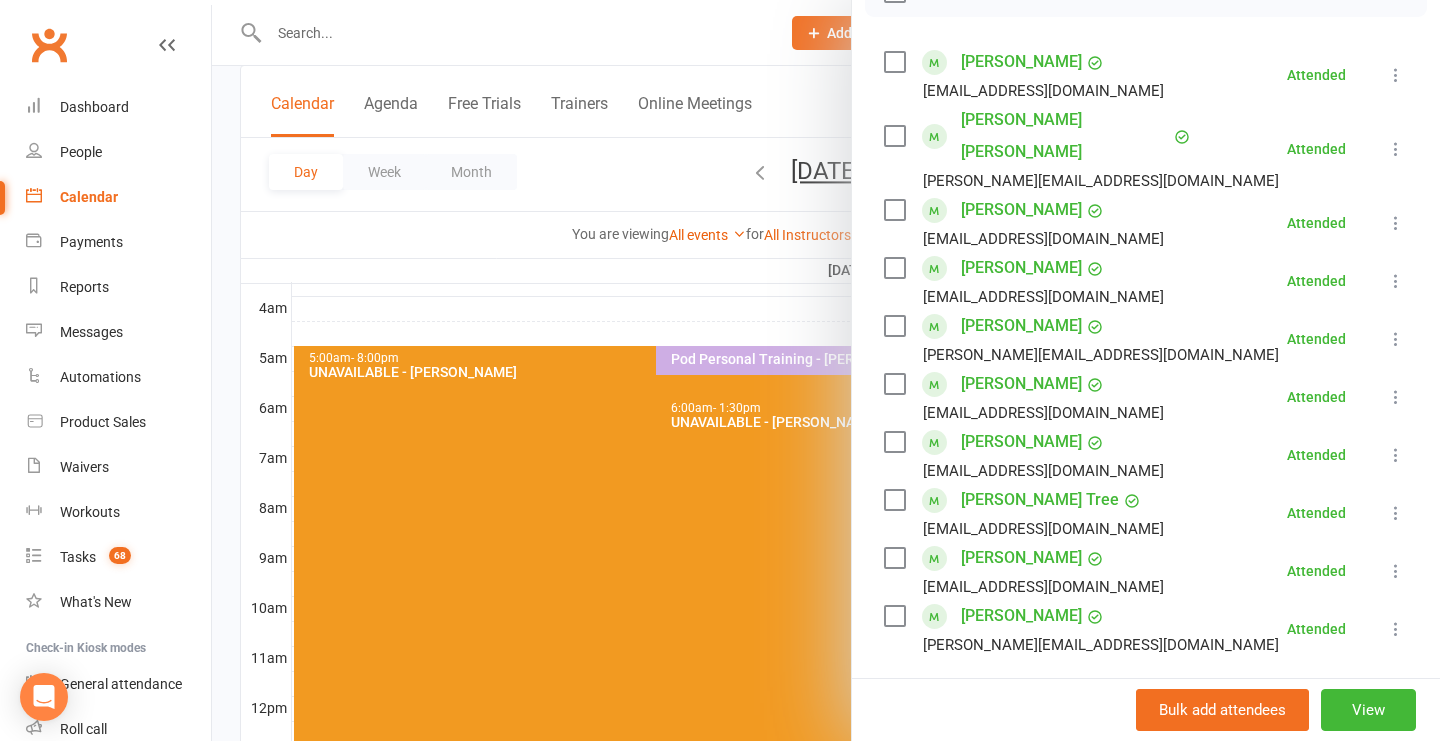 scroll, scrollTop: 324, scrollLeft: 0, axis: vertical 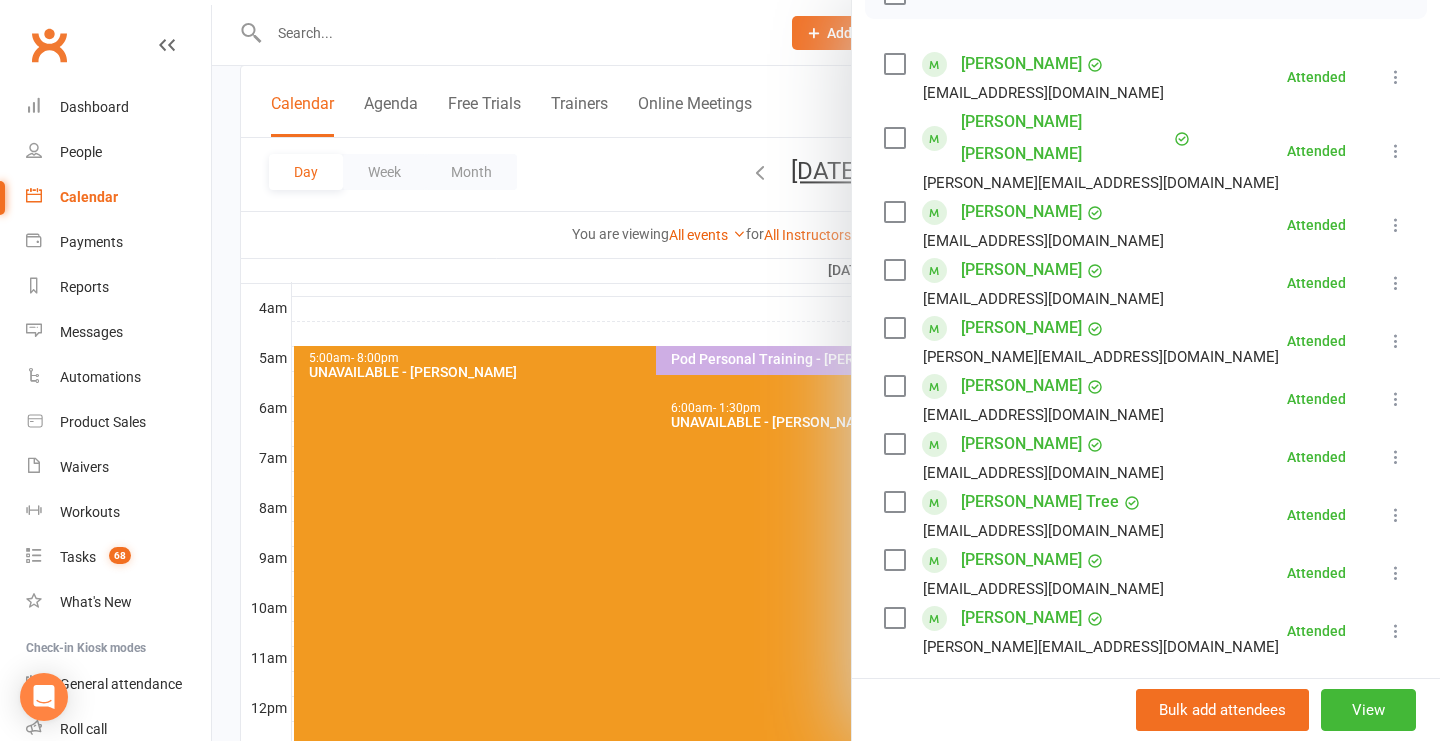 click at bounding box center (826, 370) 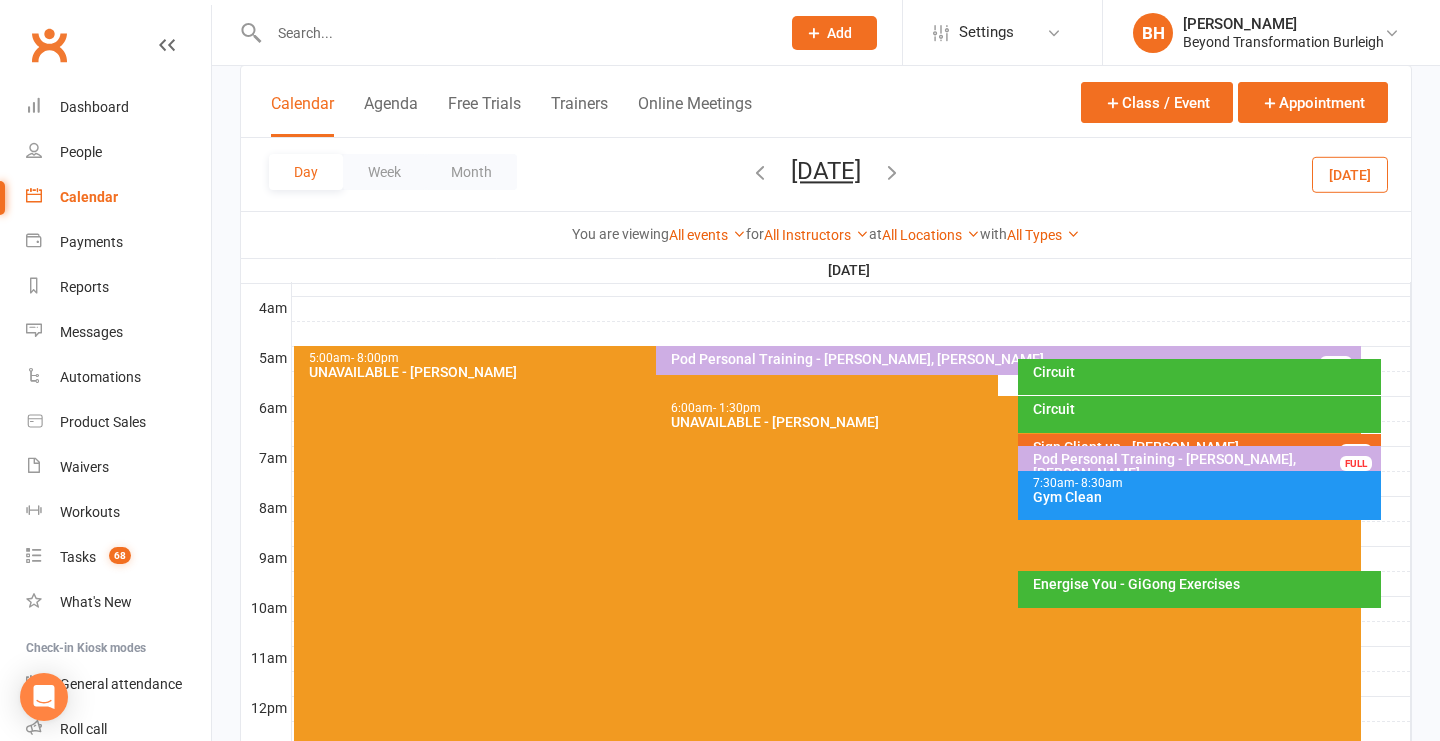click on "Sign Client up - [PERSON_NAME] FULL" at bounding box center [1199, 448] 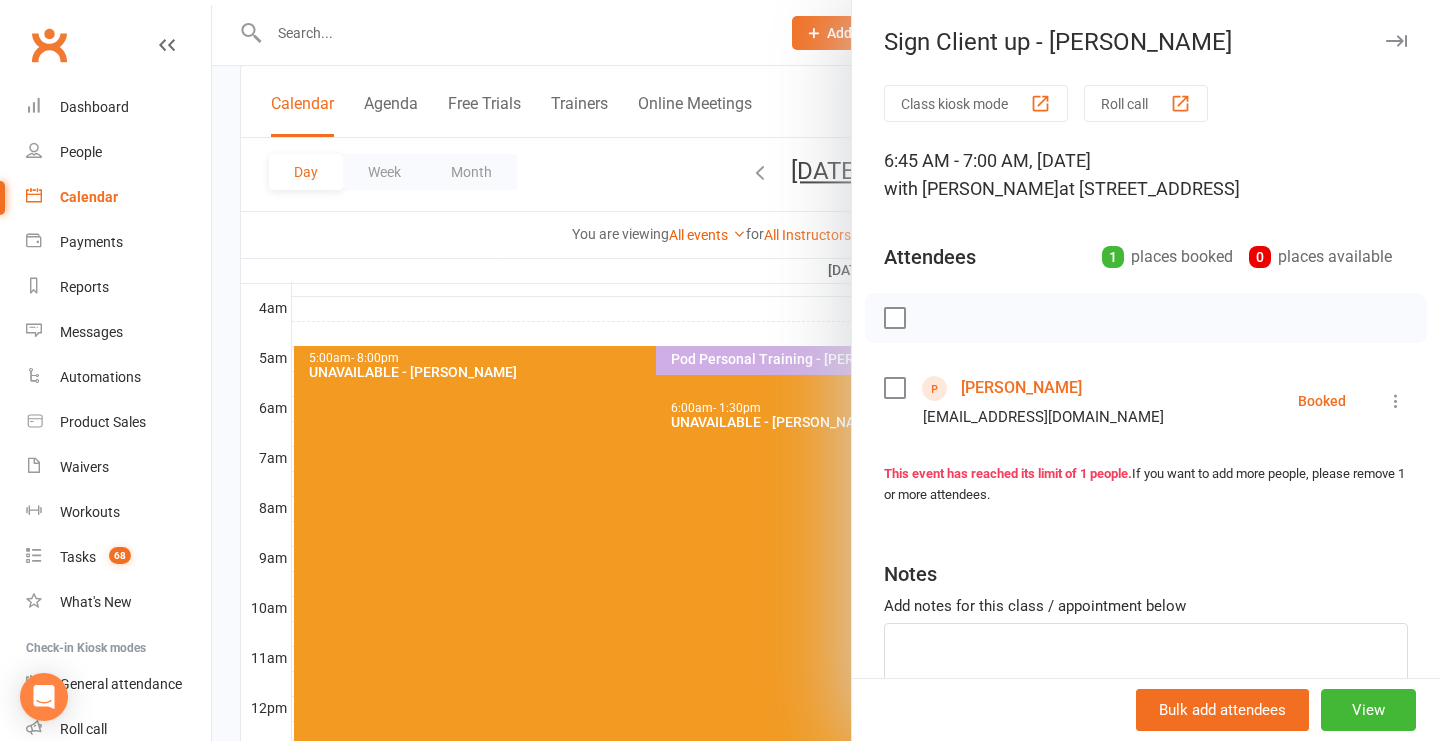 click at bounding box center [826, 370] 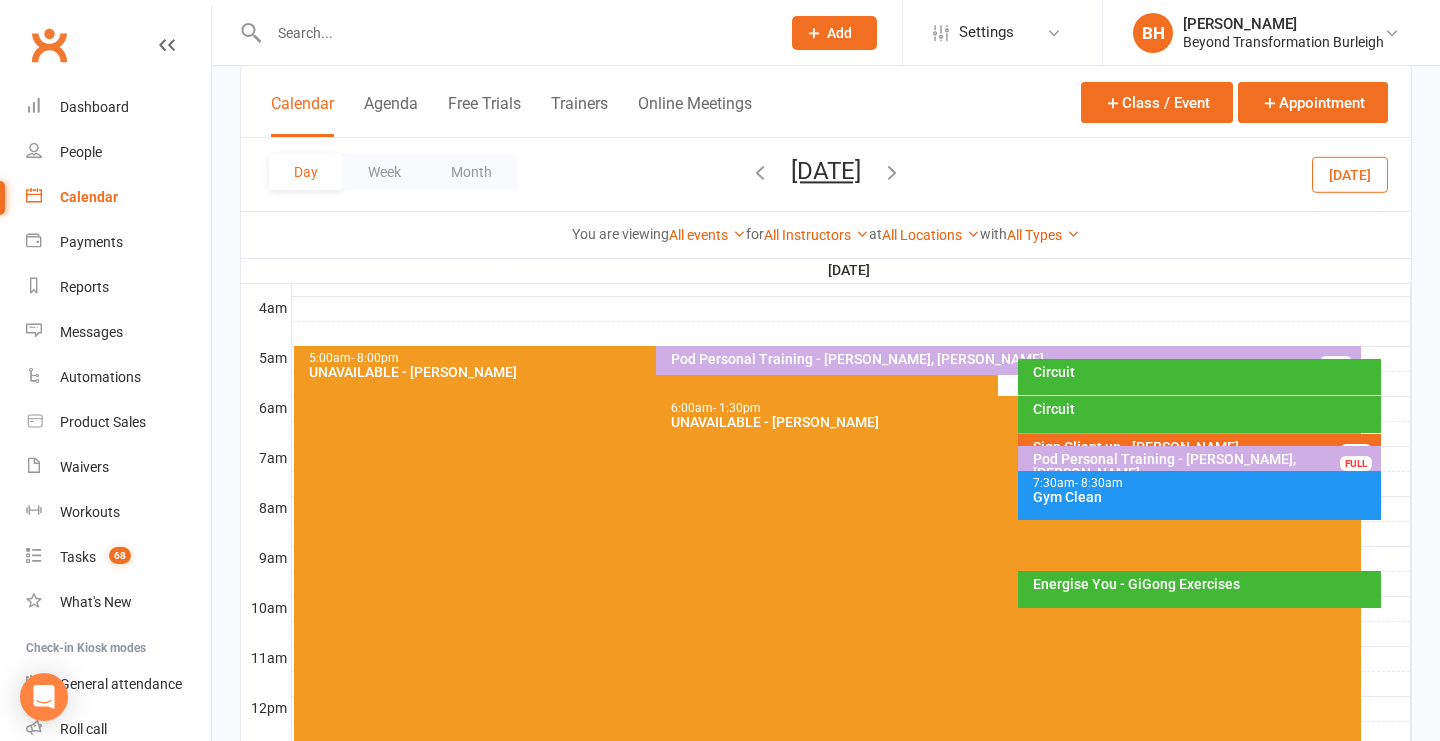click on "Energise You - GiGong Exercises" at bounding box center [1204, 584] 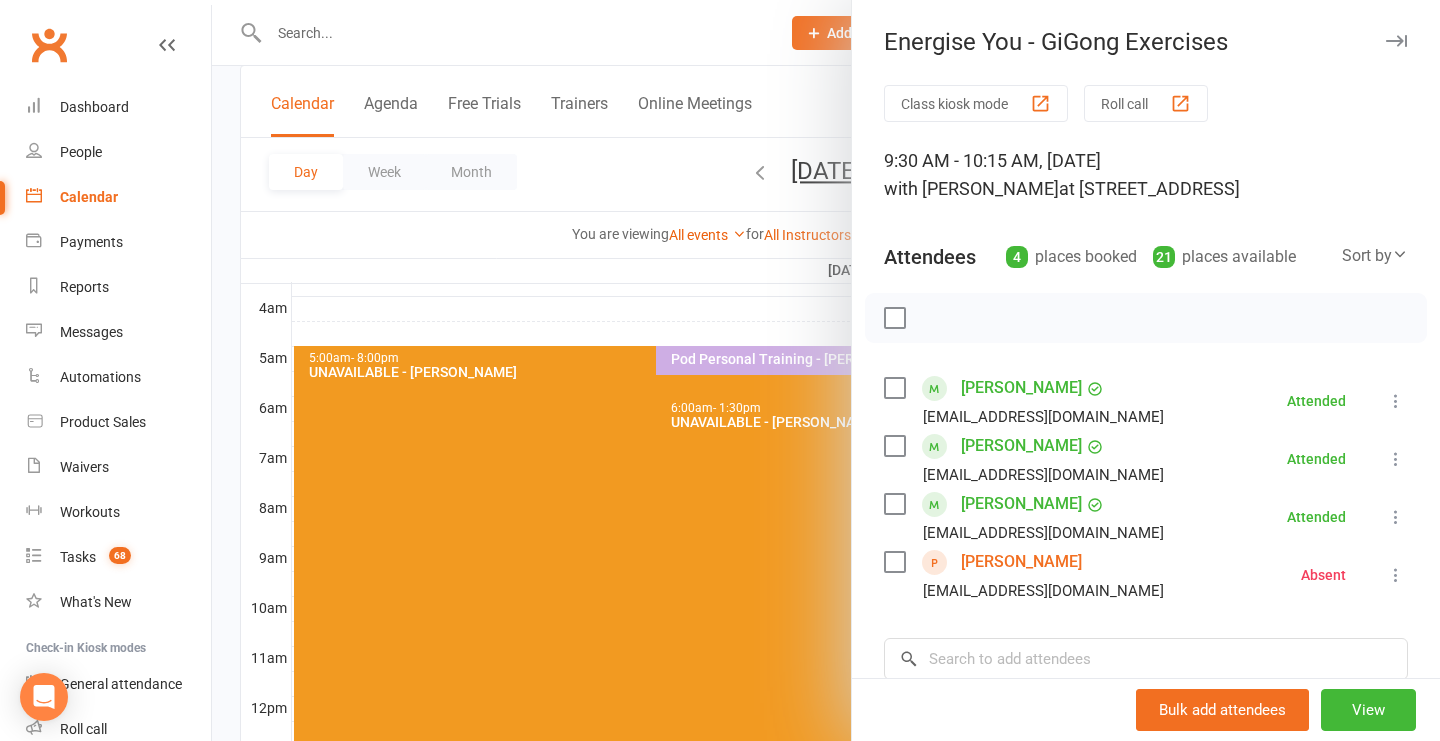 click on "[PERSON_NAME]" at bounding box center [1021, 562] 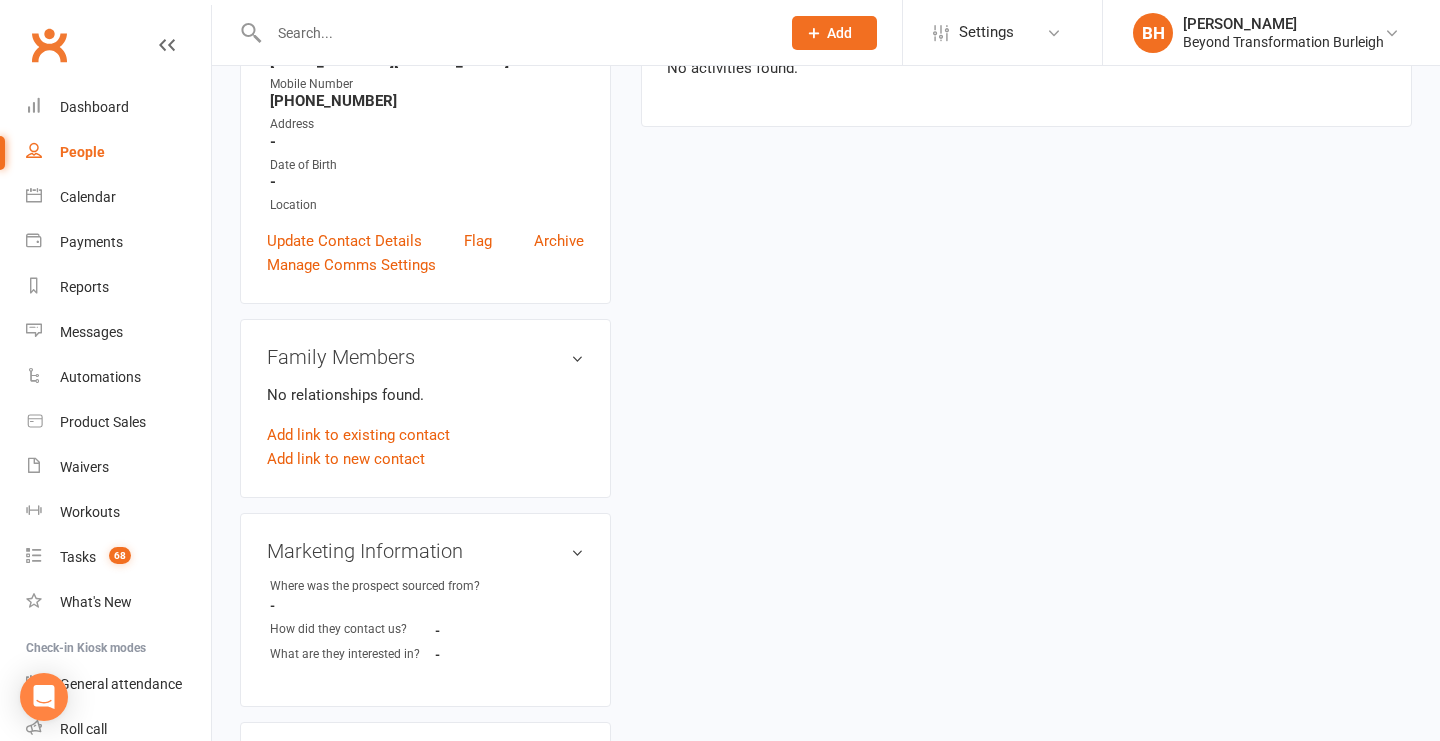 scroll, scrollTop: 0, scrollLeft: 0, axis: both 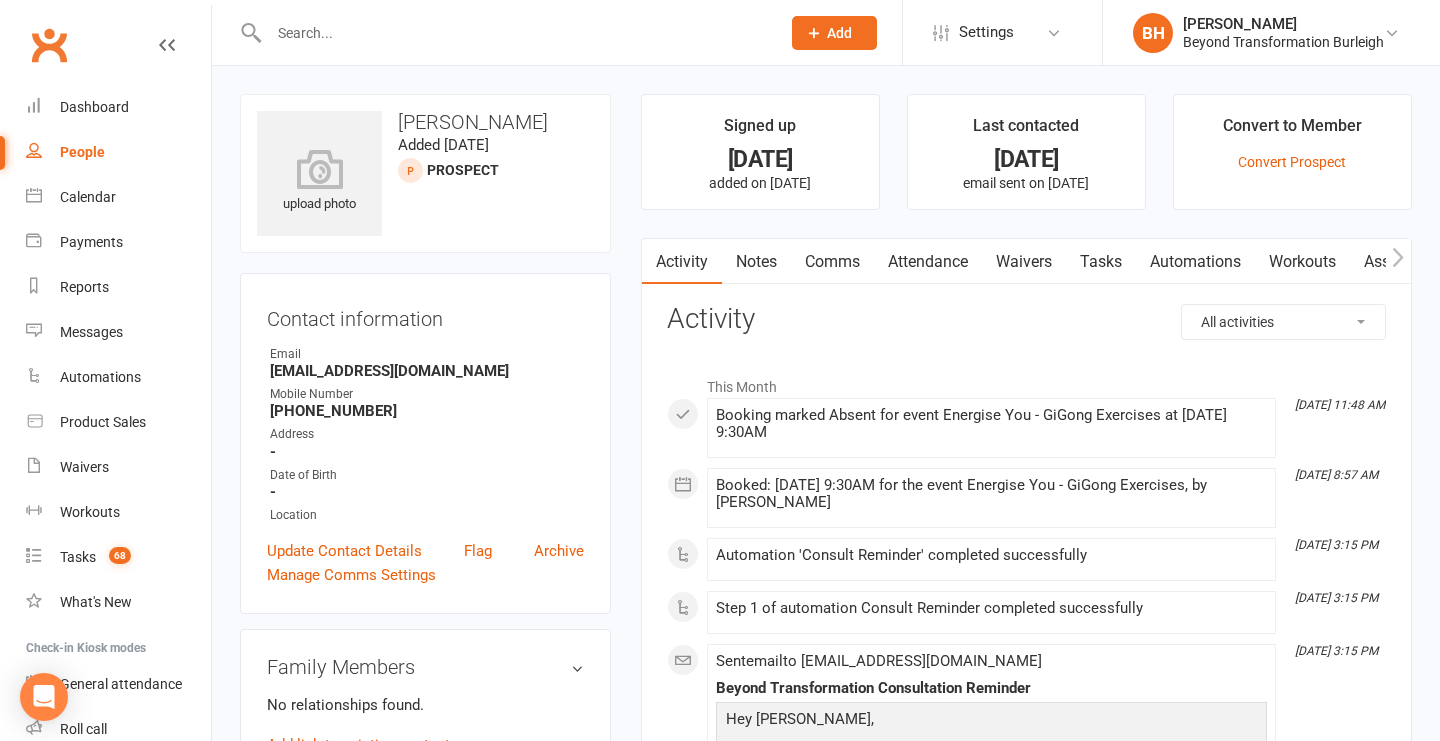 click on "Attendance" at bounding box center (928, 262) 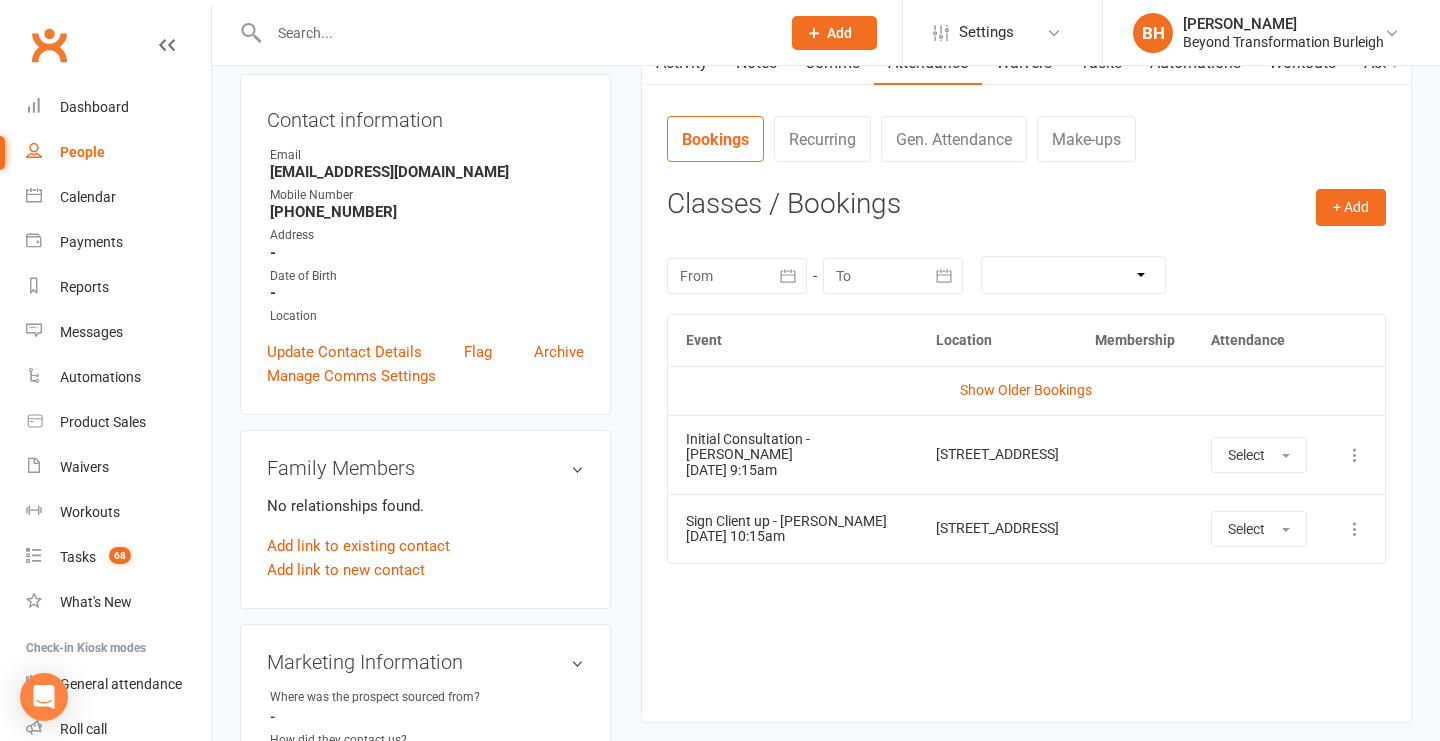 scroll, scrollTop: 203, scrollLeft: 0, axis: vertical 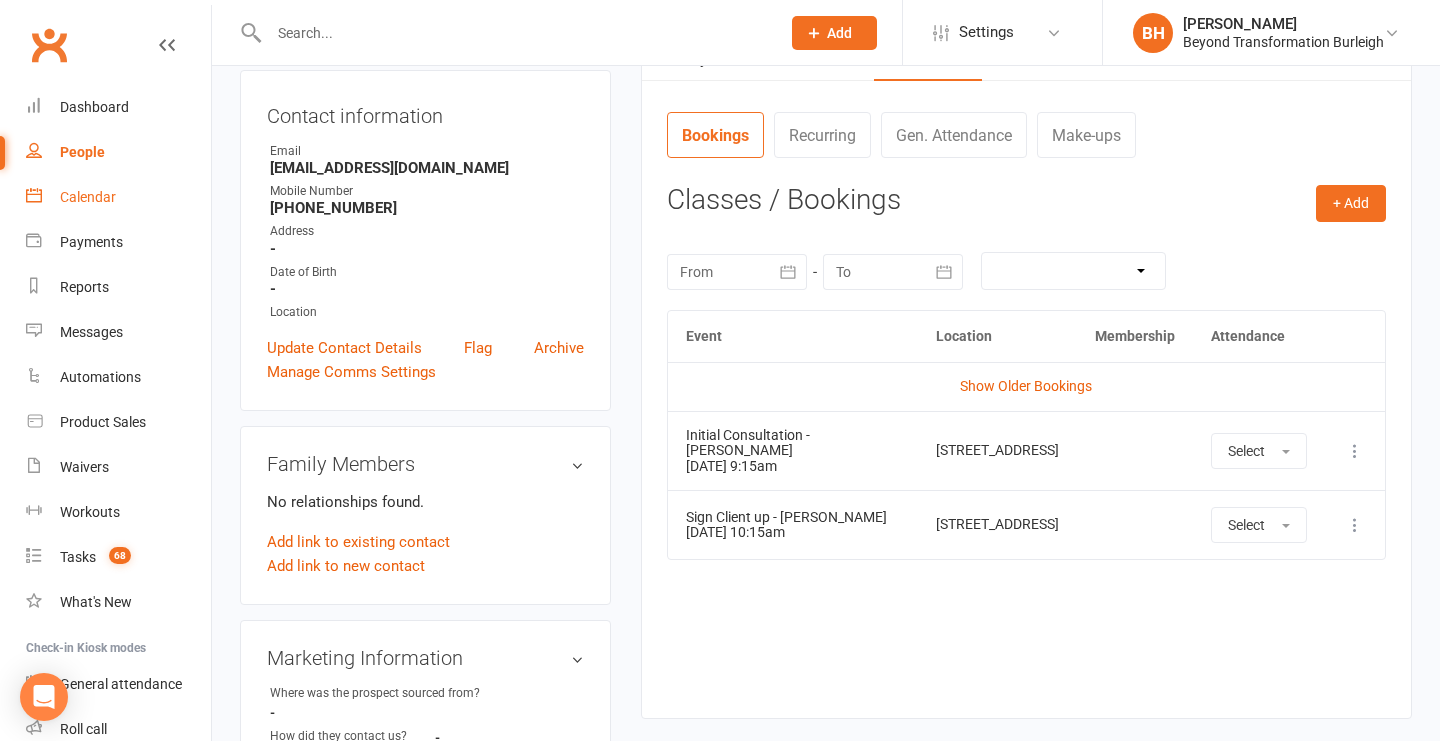 click on "Calendar" at bounding box center (88, 197) 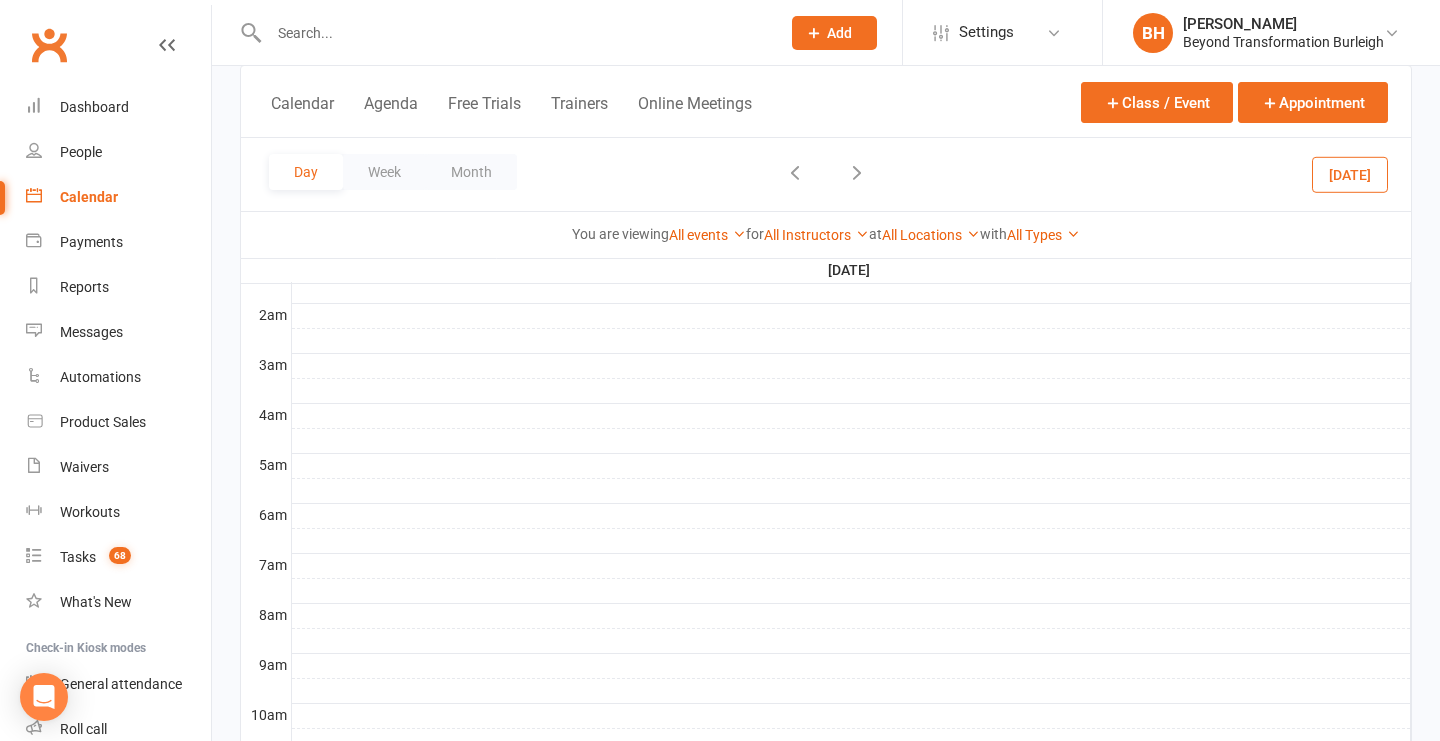 scroll, scrollTop: 0, scrollLeft: 0, axis: both 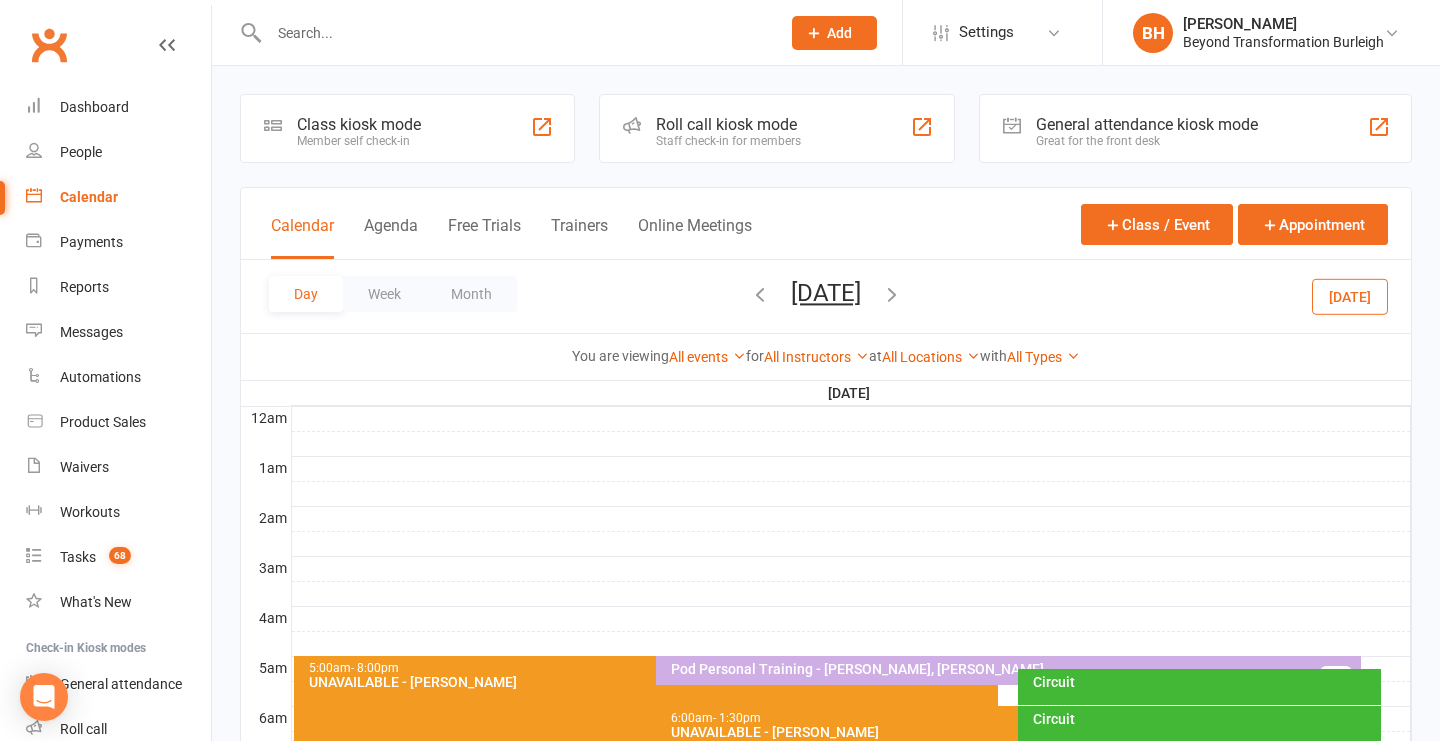click on "[DATE]" at bounding box center [826, 293] 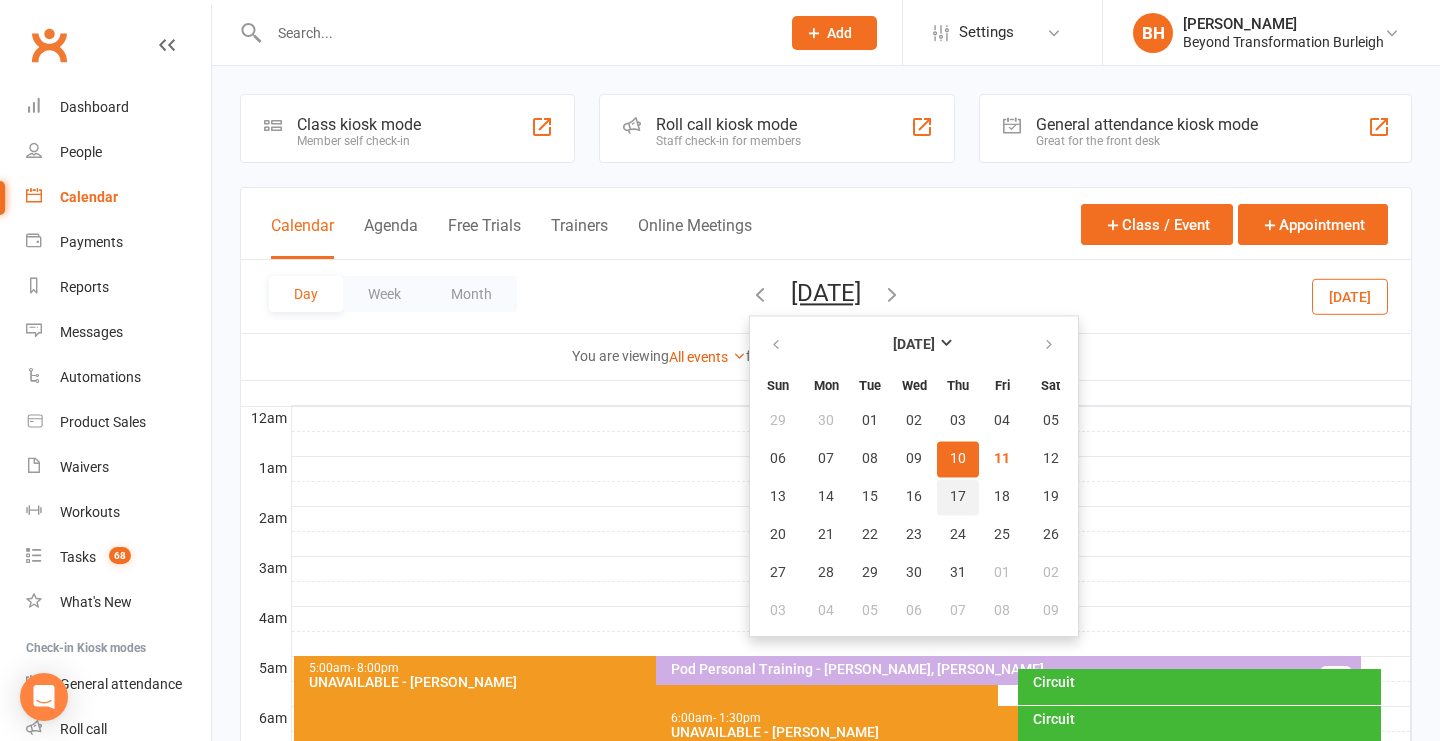 click on "17" at bounding box center [958, 497] 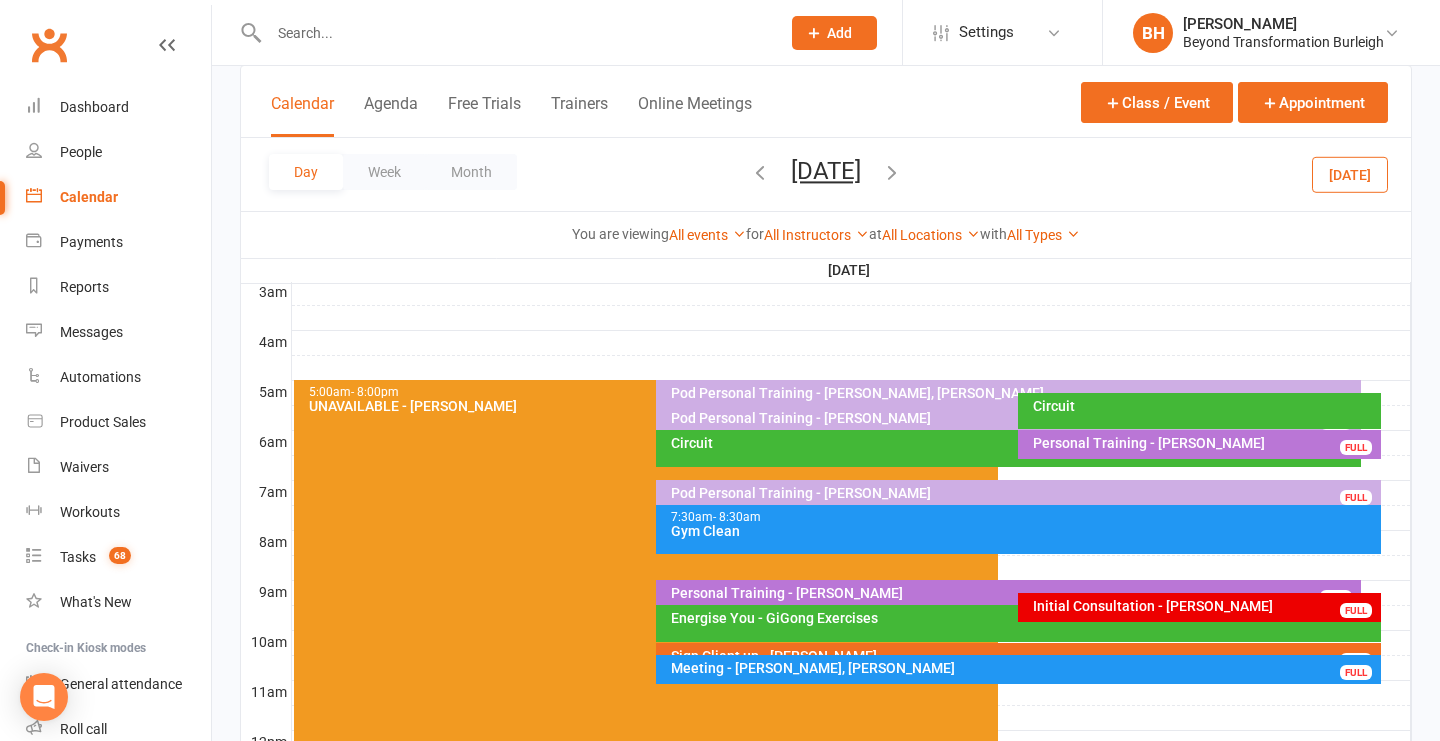scroll, scrollTop: 278, scrollLeft: 0, axis: vertical 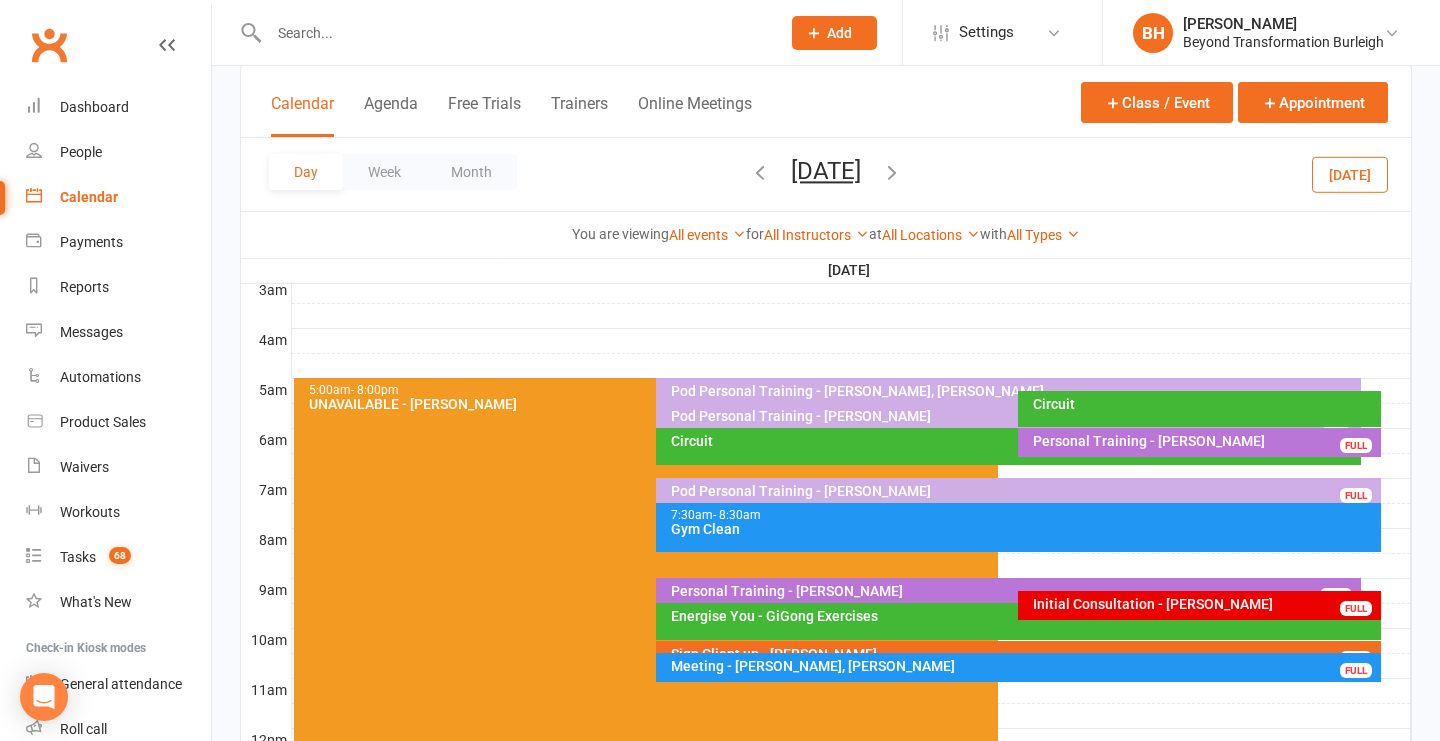 click on "Initial Consultation - [PERSON_NAME]" at bounding box center (1204, 604) 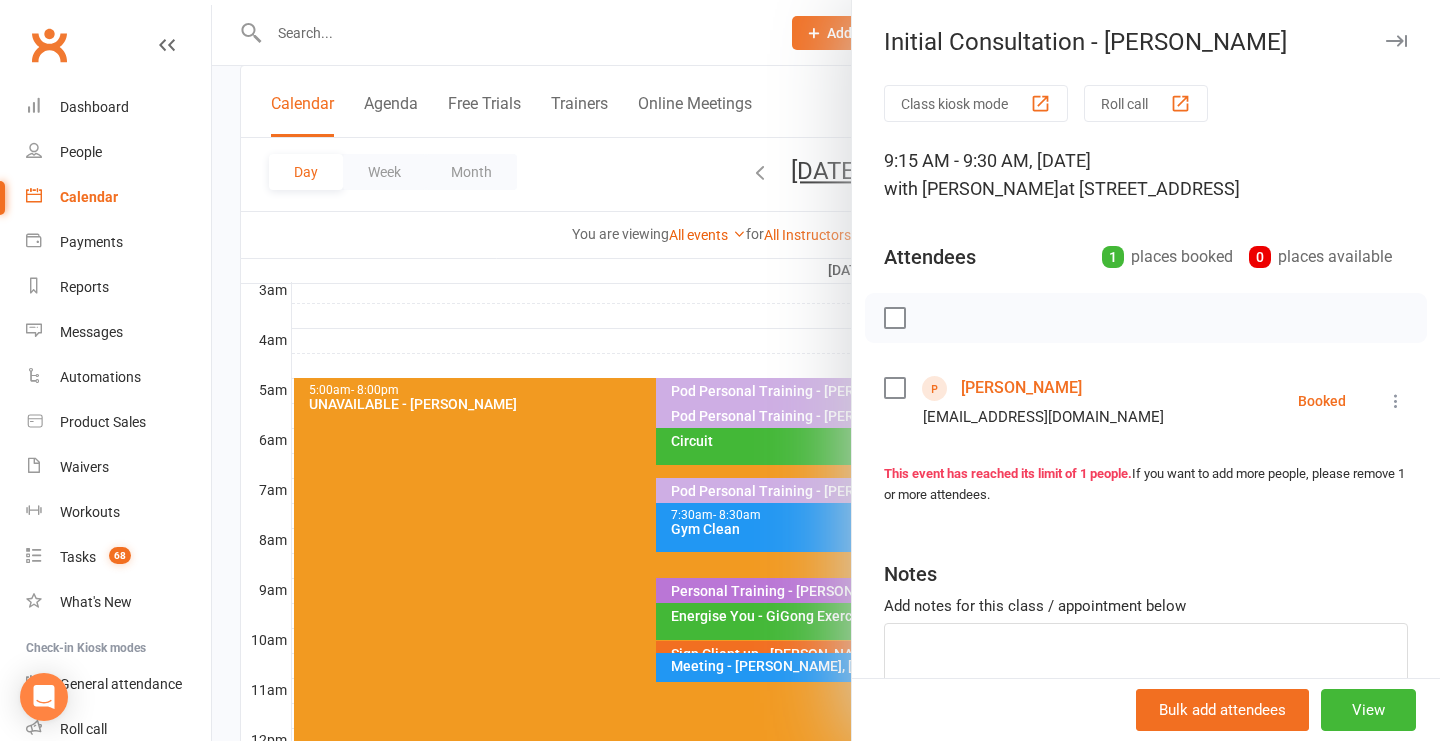 click at bounding box center [826, 370] 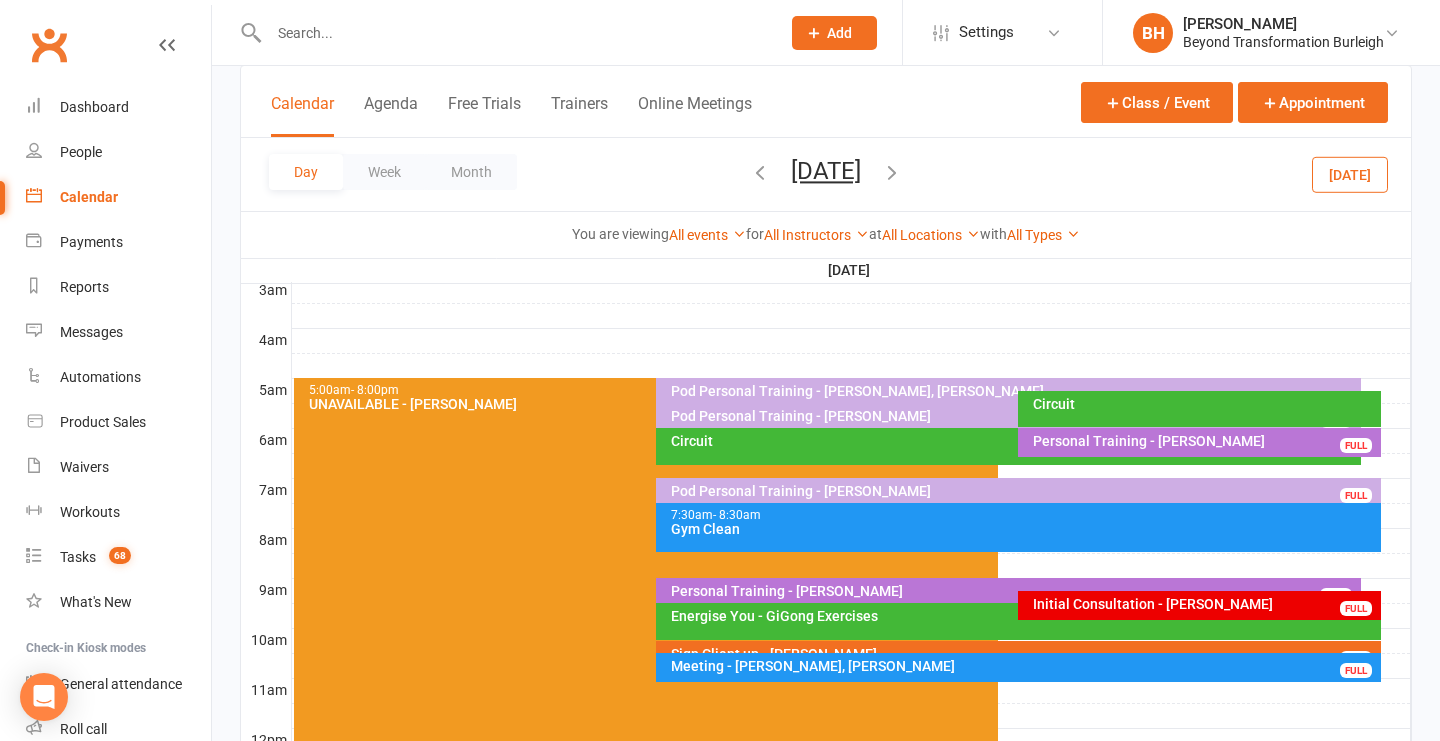 click on "Sign Client up - [PERSON_NAME]" at bounding box center (1023, 654) 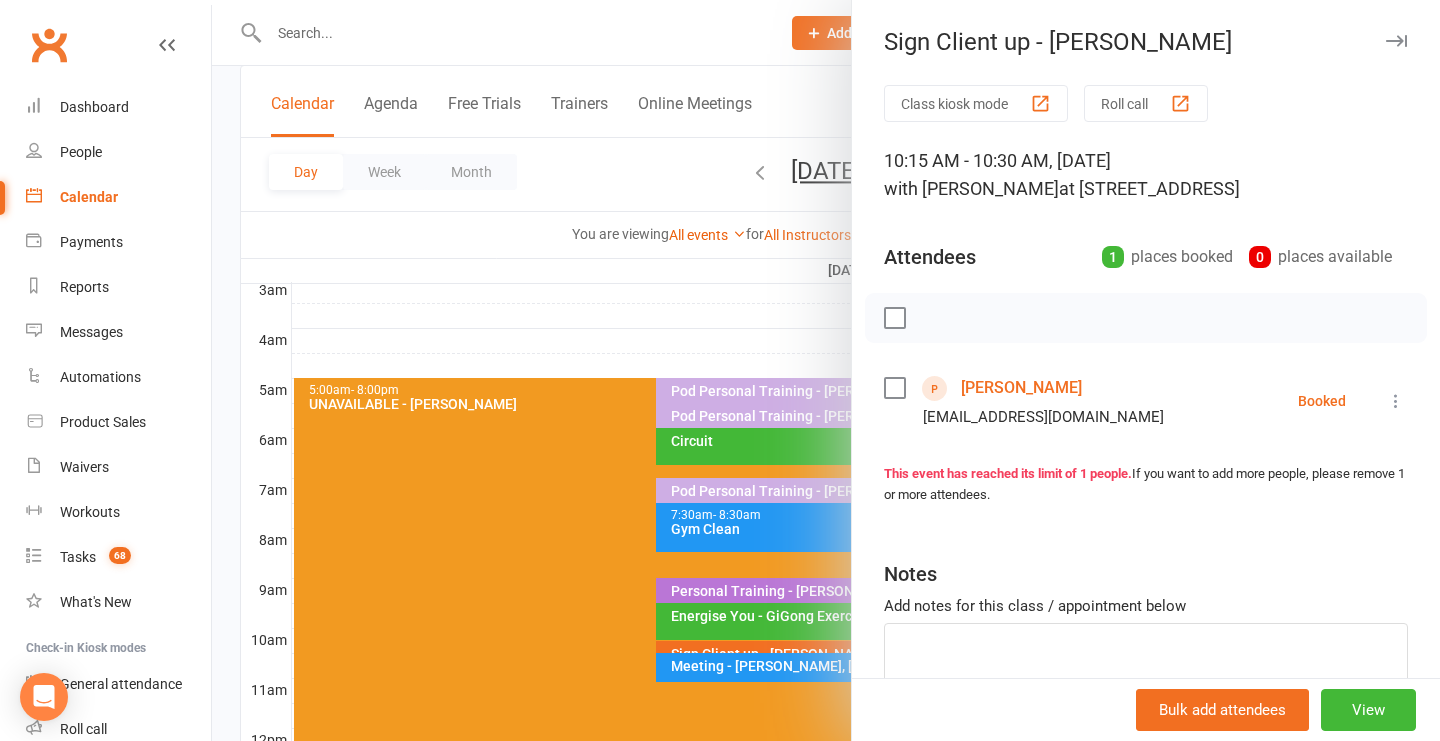 click at bounding box center (826, 370) 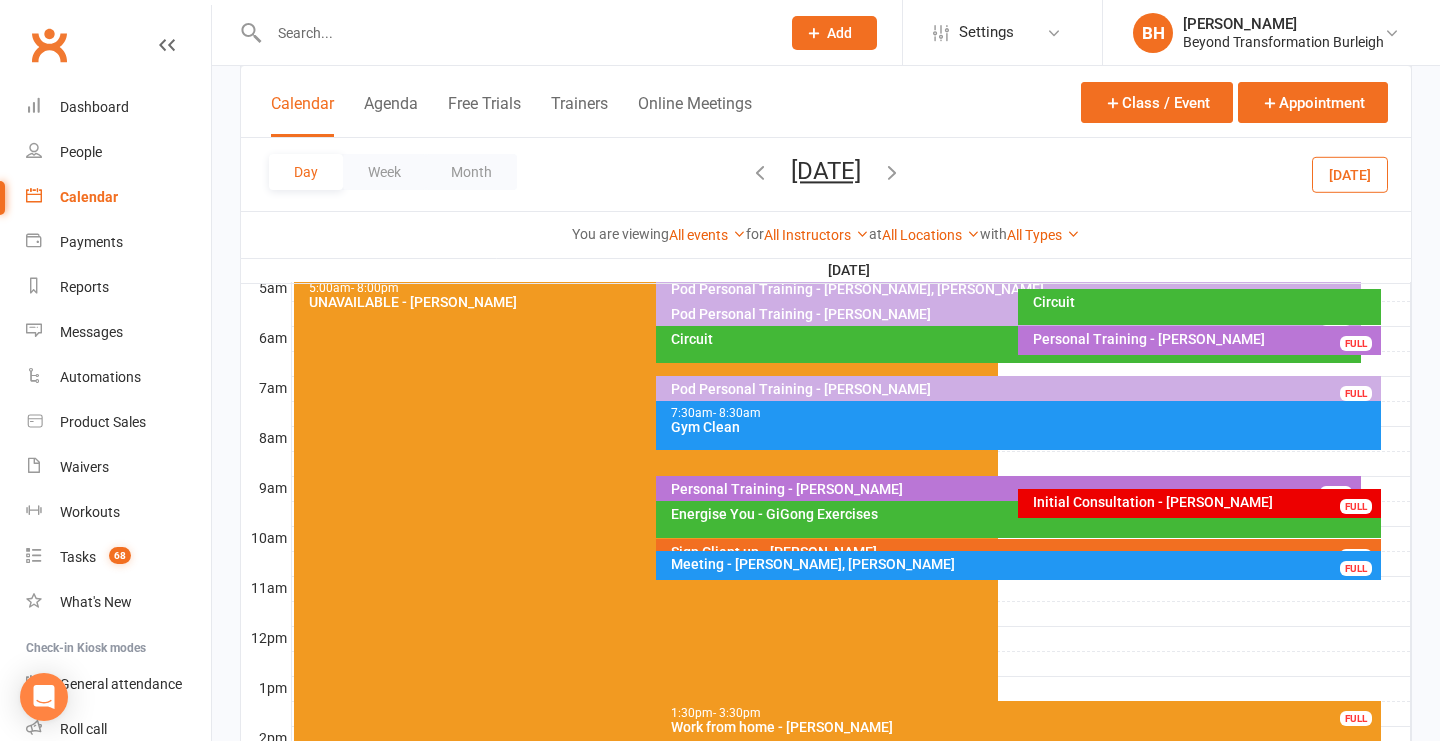 scroll, scrollTop: 381, scrollLeft: 0, axis: vertical 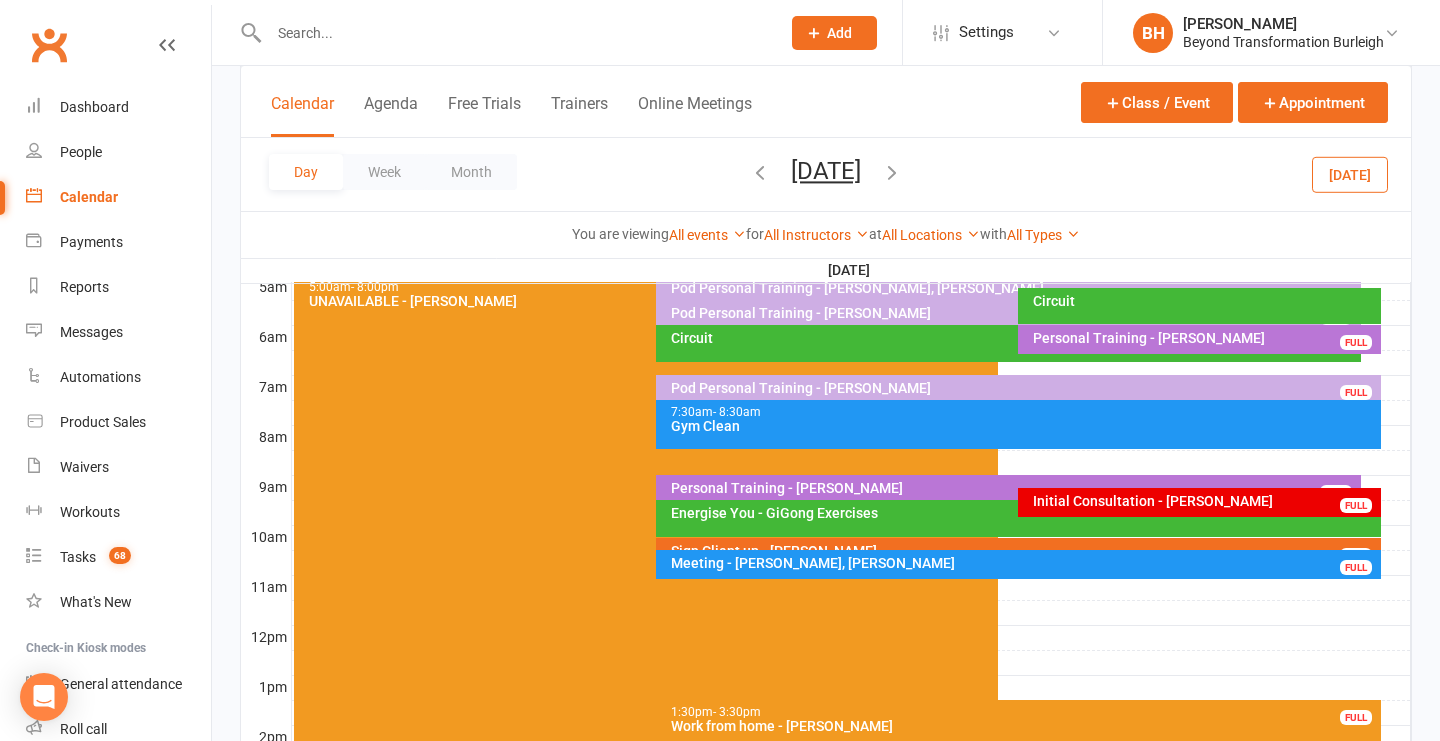 click at bounding box center (892, 172) 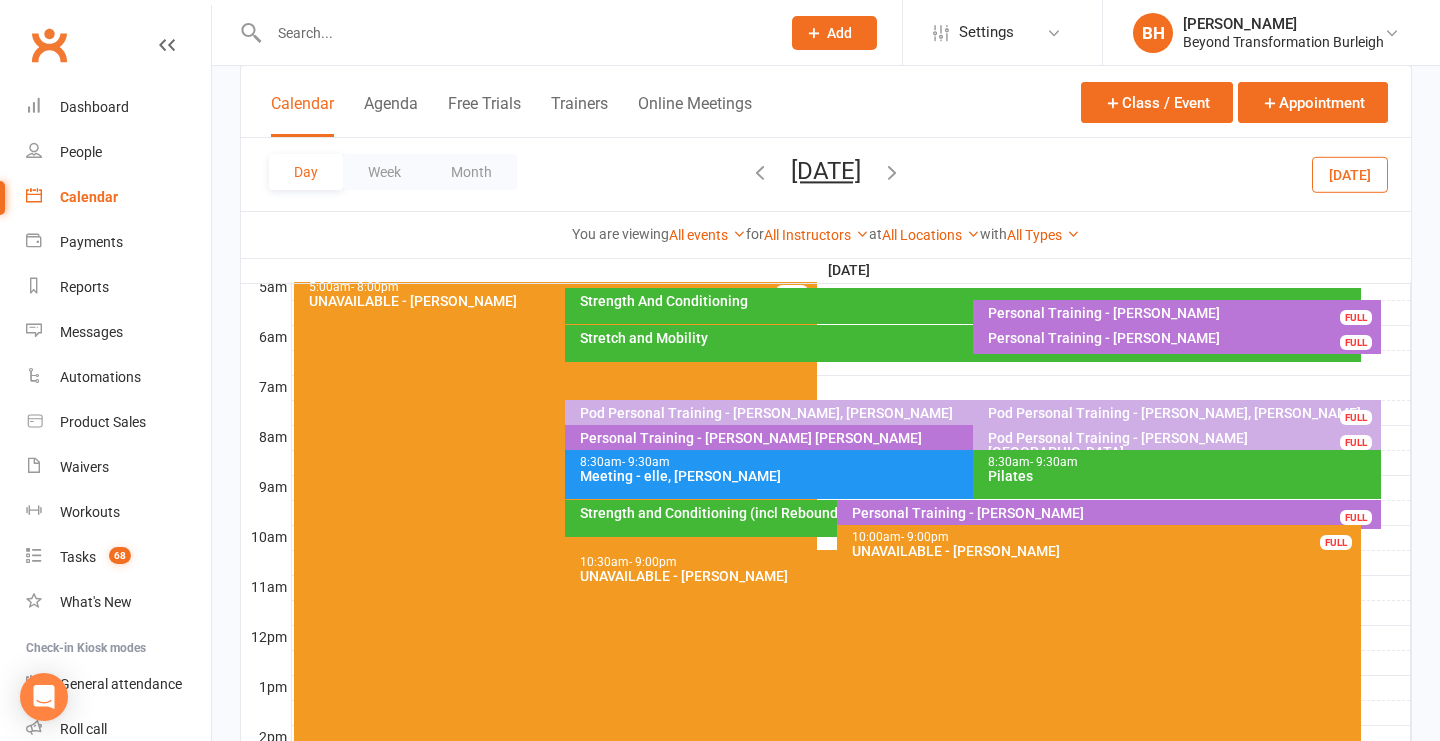 click on "[DATE]" at bounding box center [826, 171] 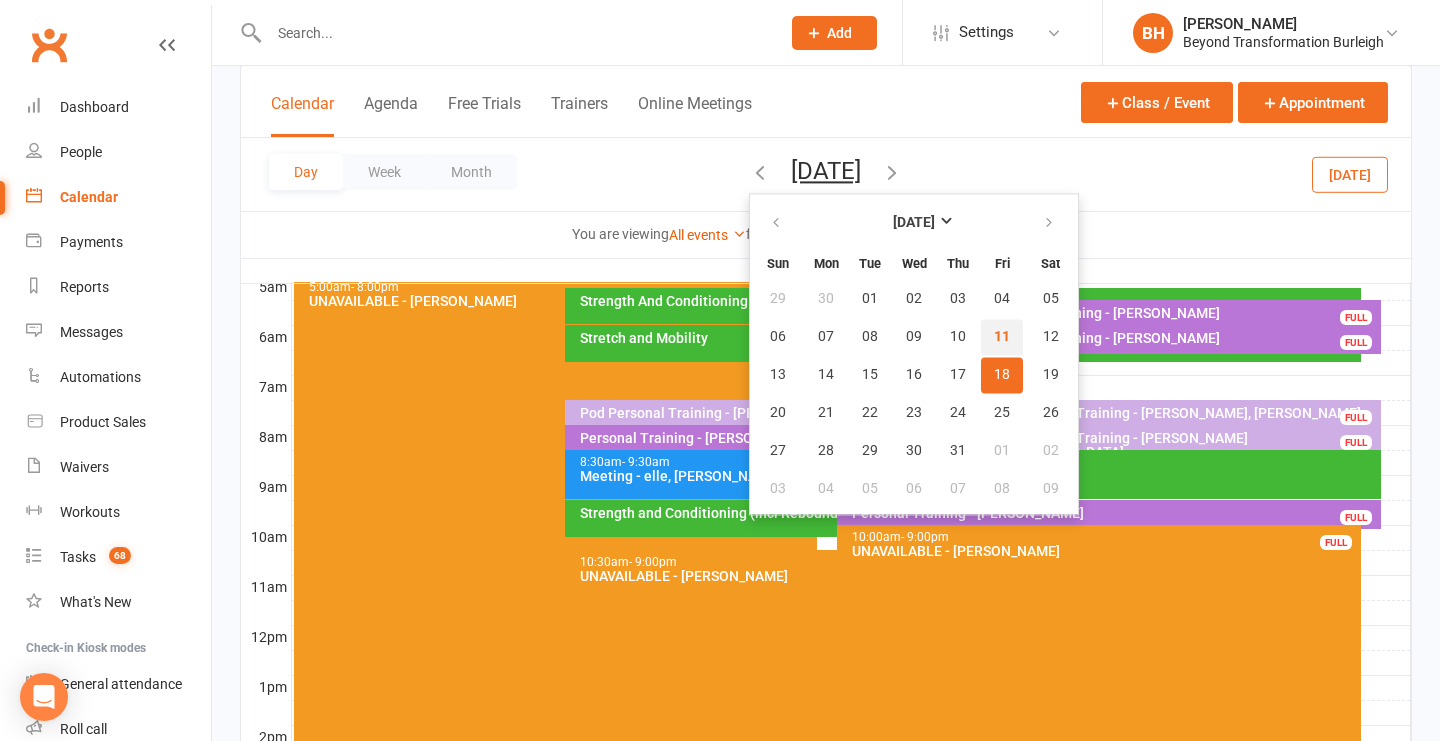 click on "11" at bounding box center (1002, 337) 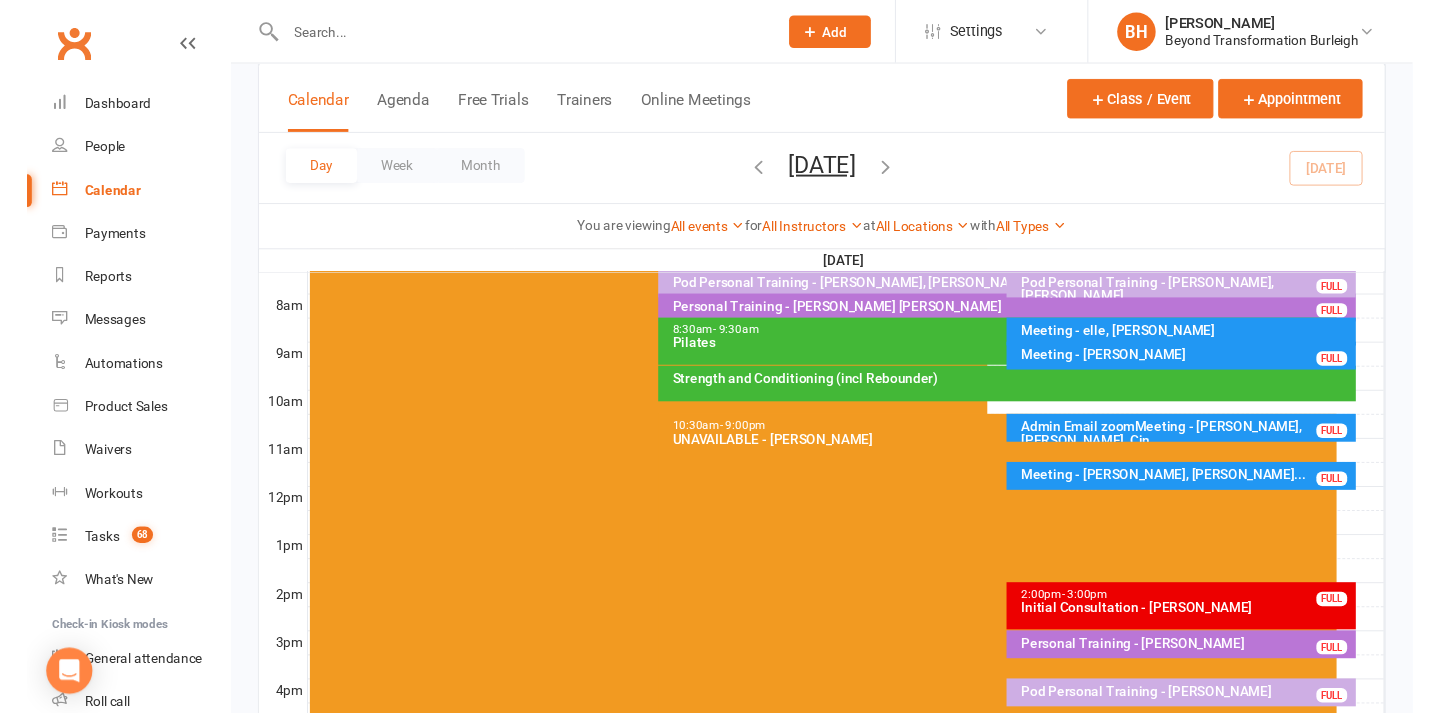 scroll, scrollTop: 490, scrollLeft: 0, axis: vertical 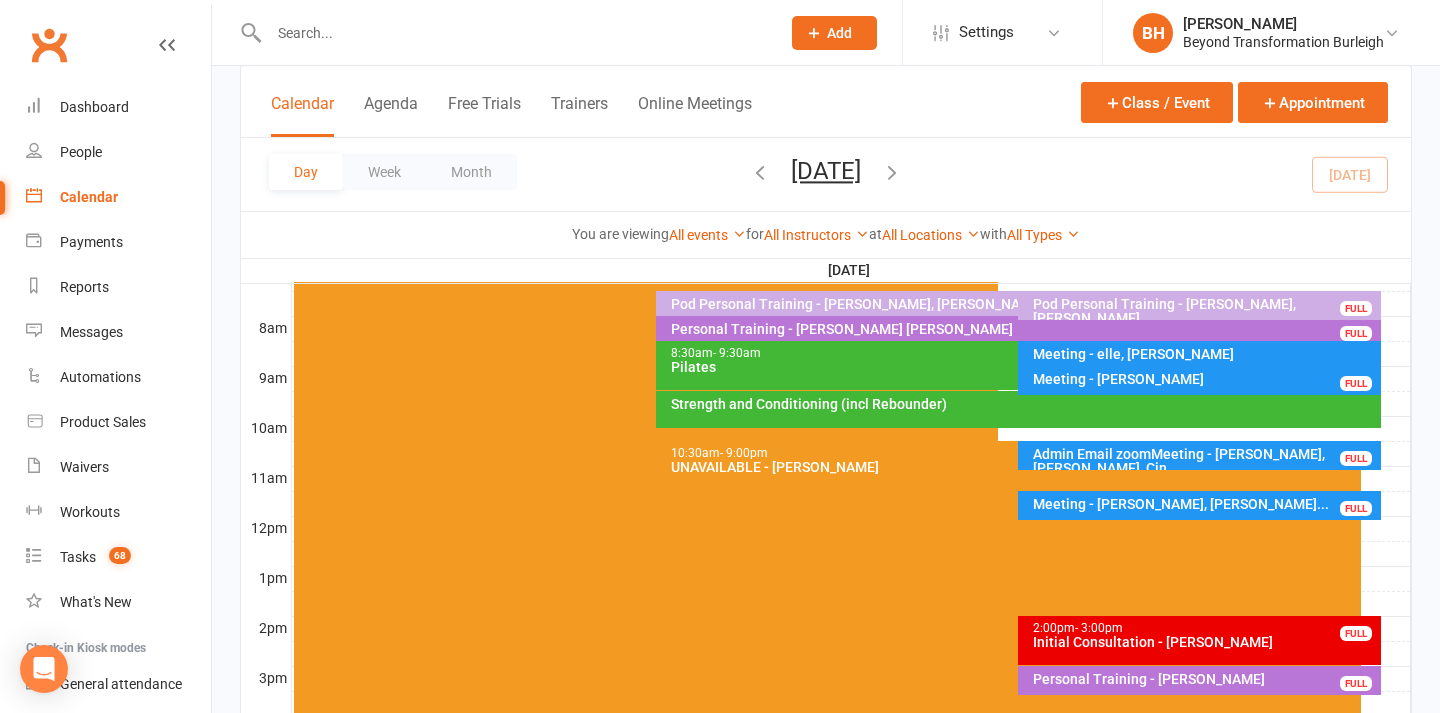 click at bounding box center [514, 33] 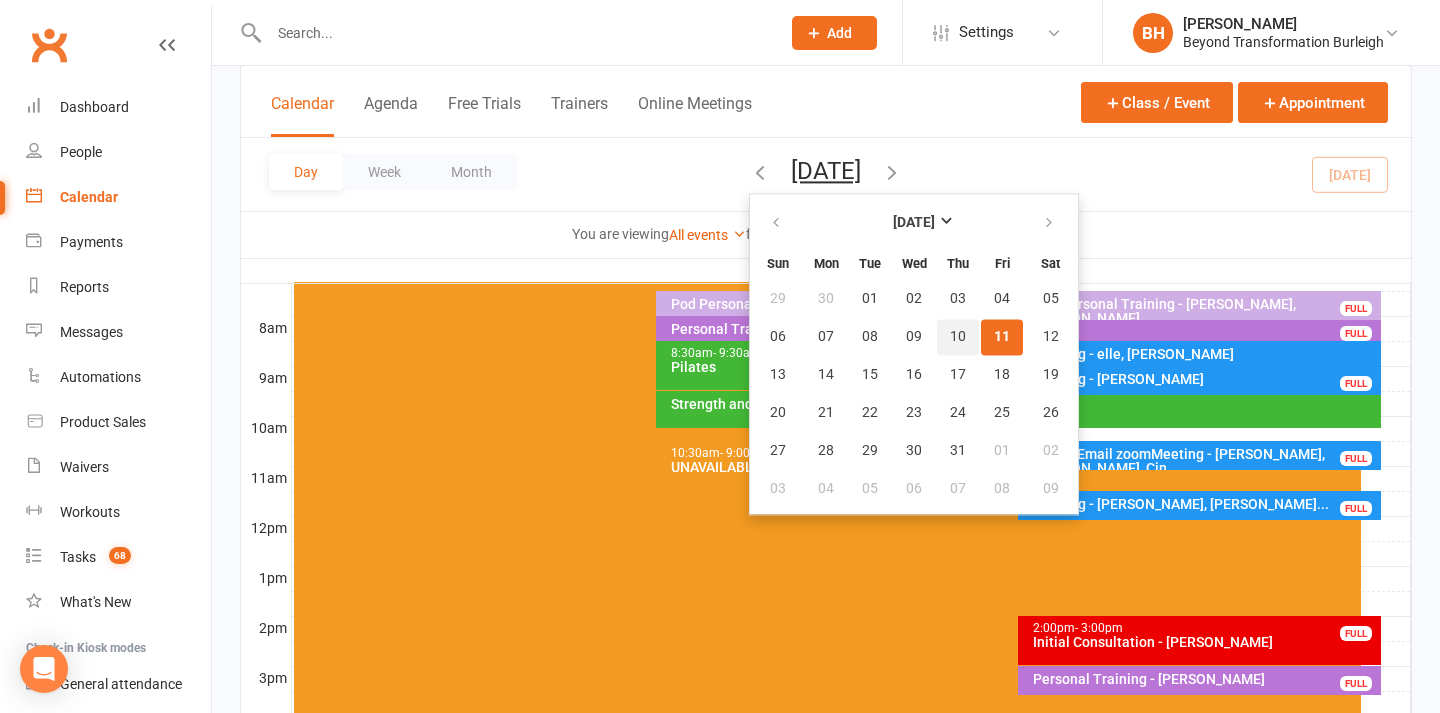 click on "10" at bounding box center [958, 337] 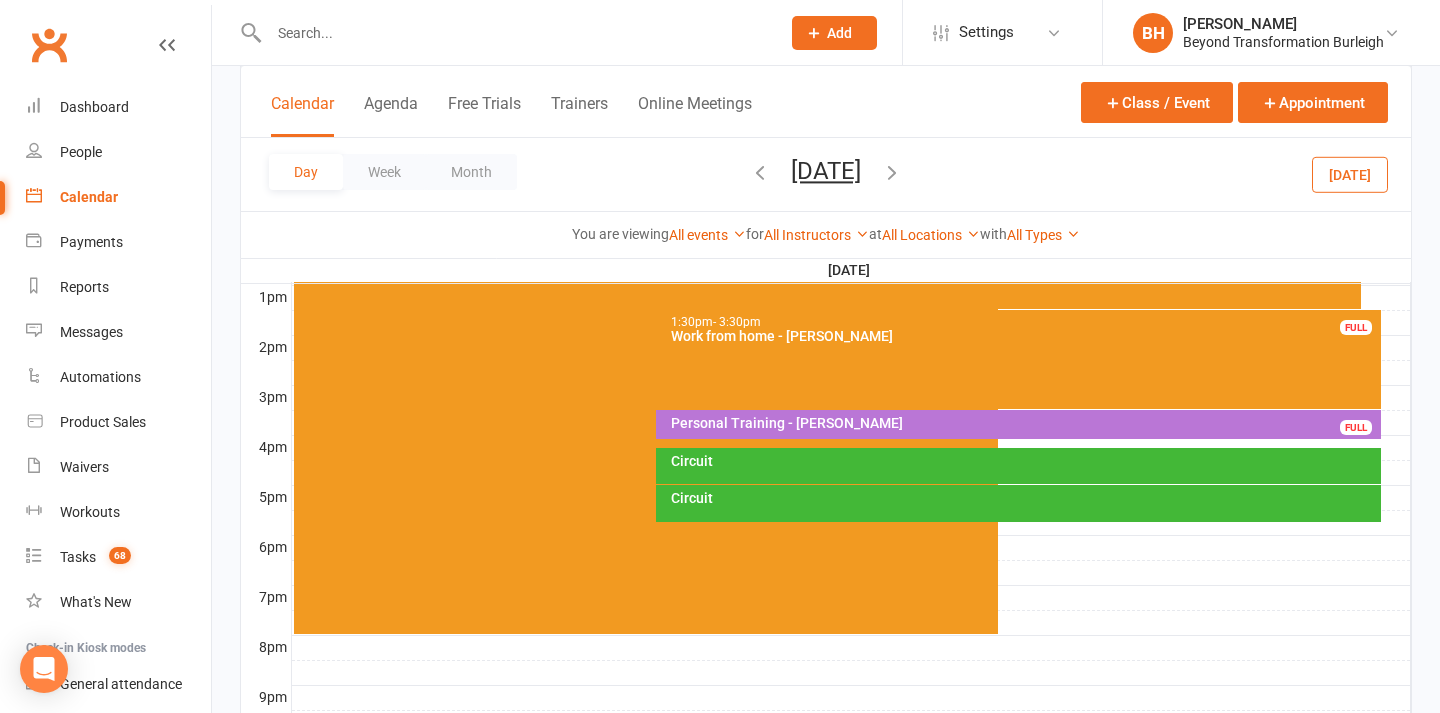 scroll, scrollTop: 816, scrollLeft: 0, axis: vertical 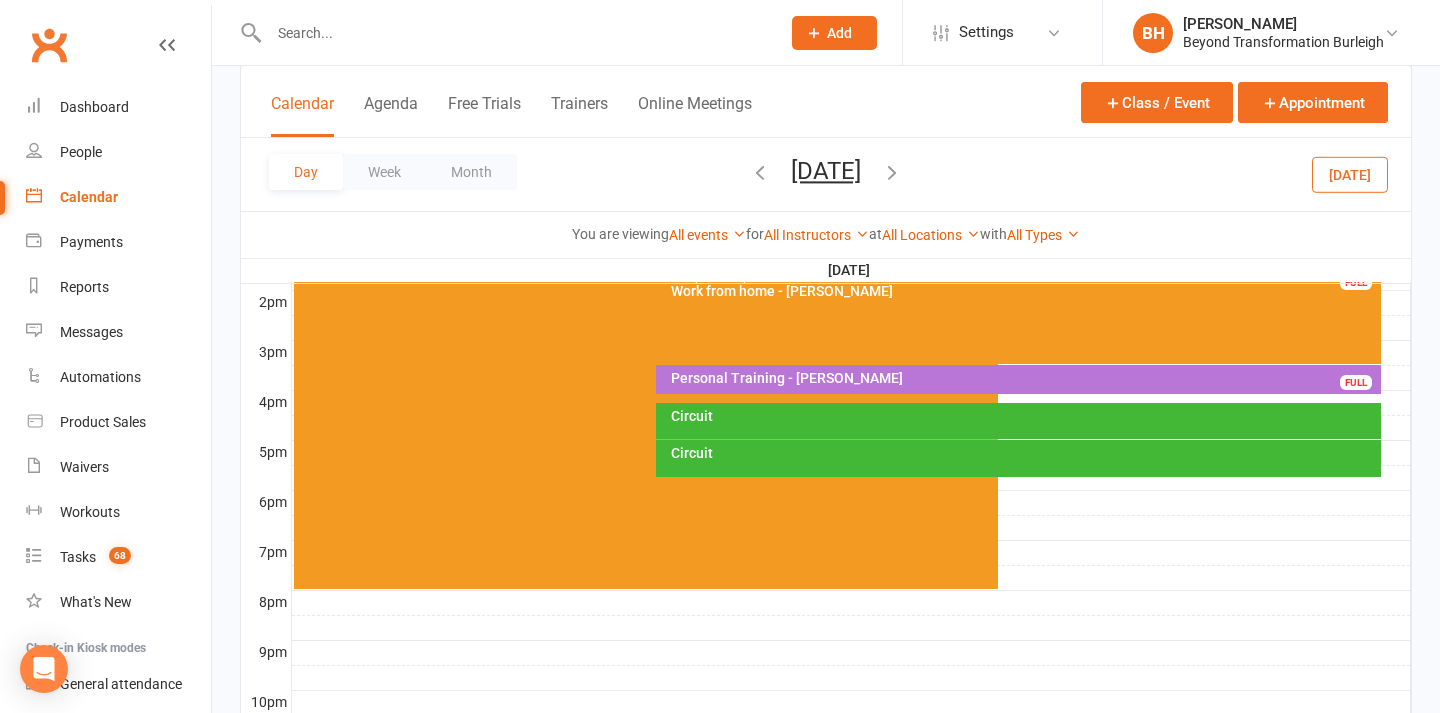 click on "Circuit" at bounding box center (1023, 416) 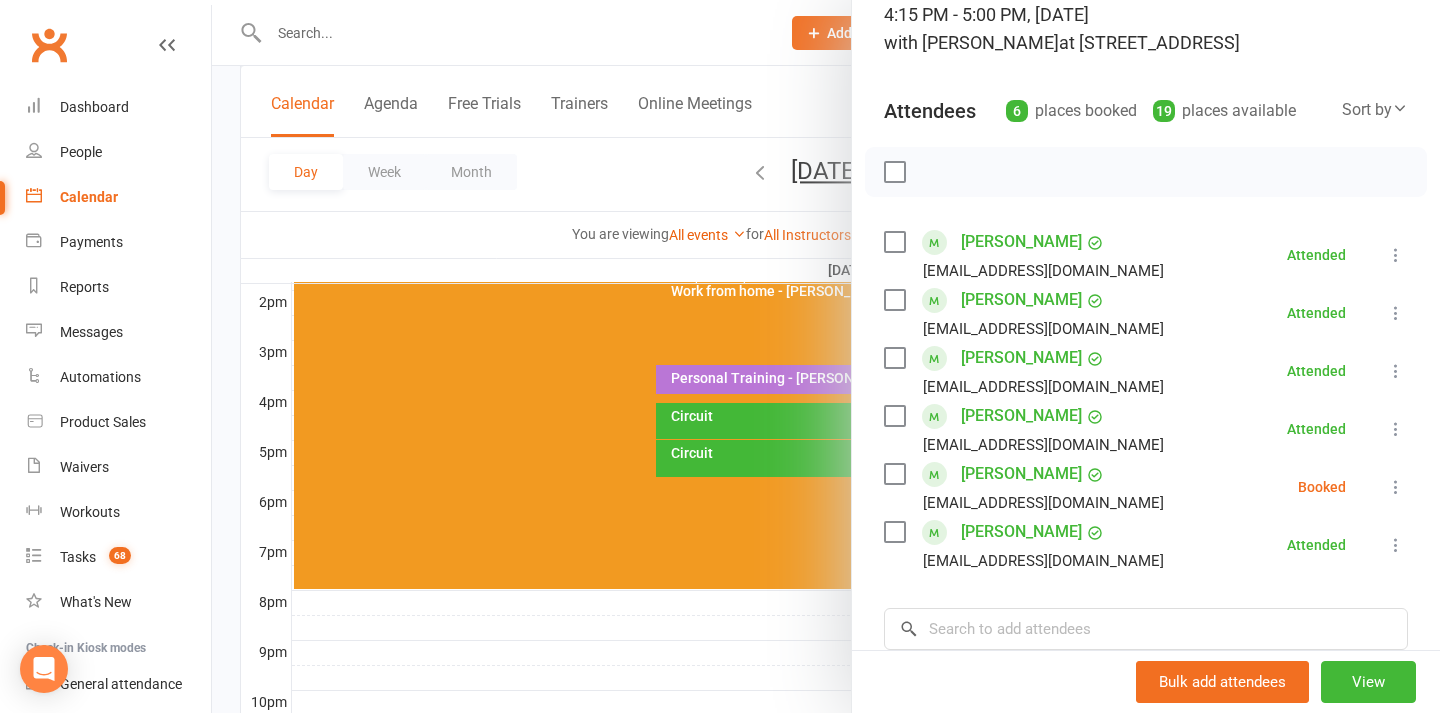 scroll, scrollTop: 152, scrollLeft: 0, axis: vertical 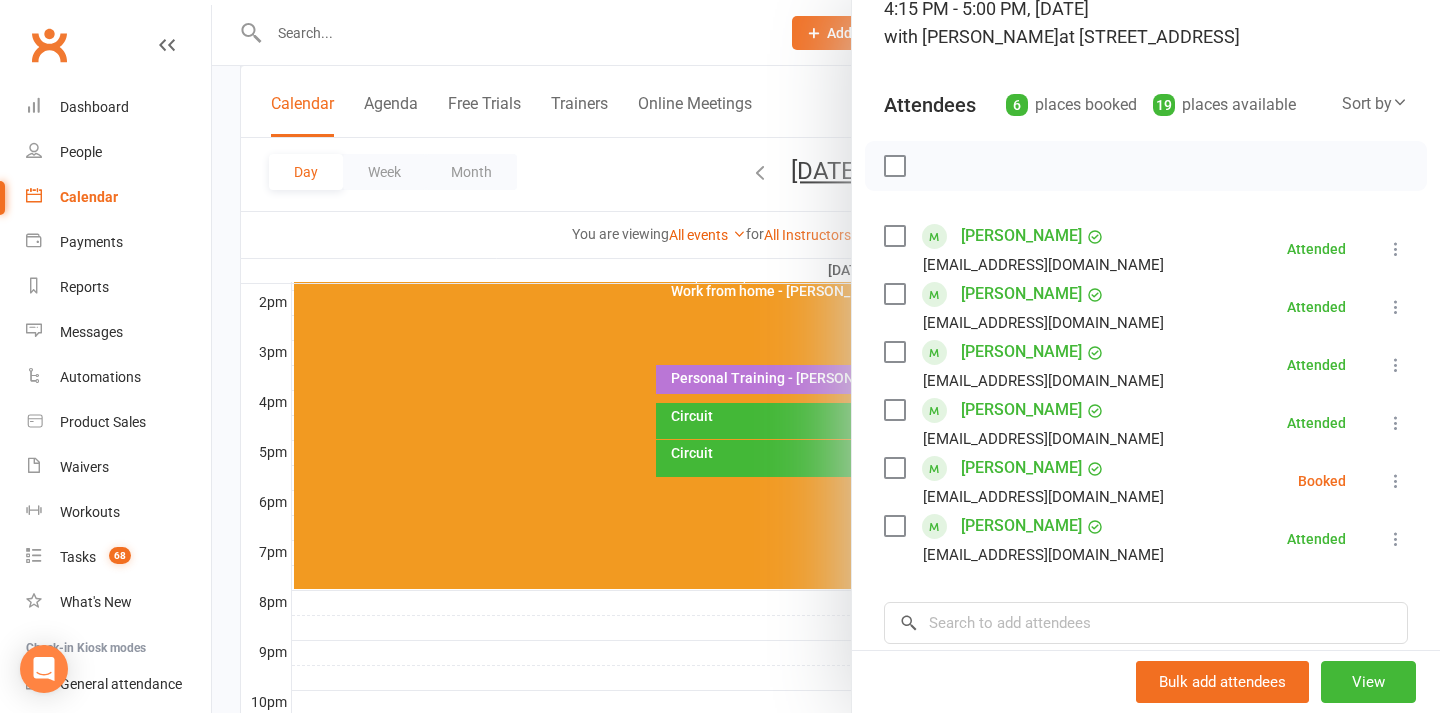 click at bounding box center [826, 356] 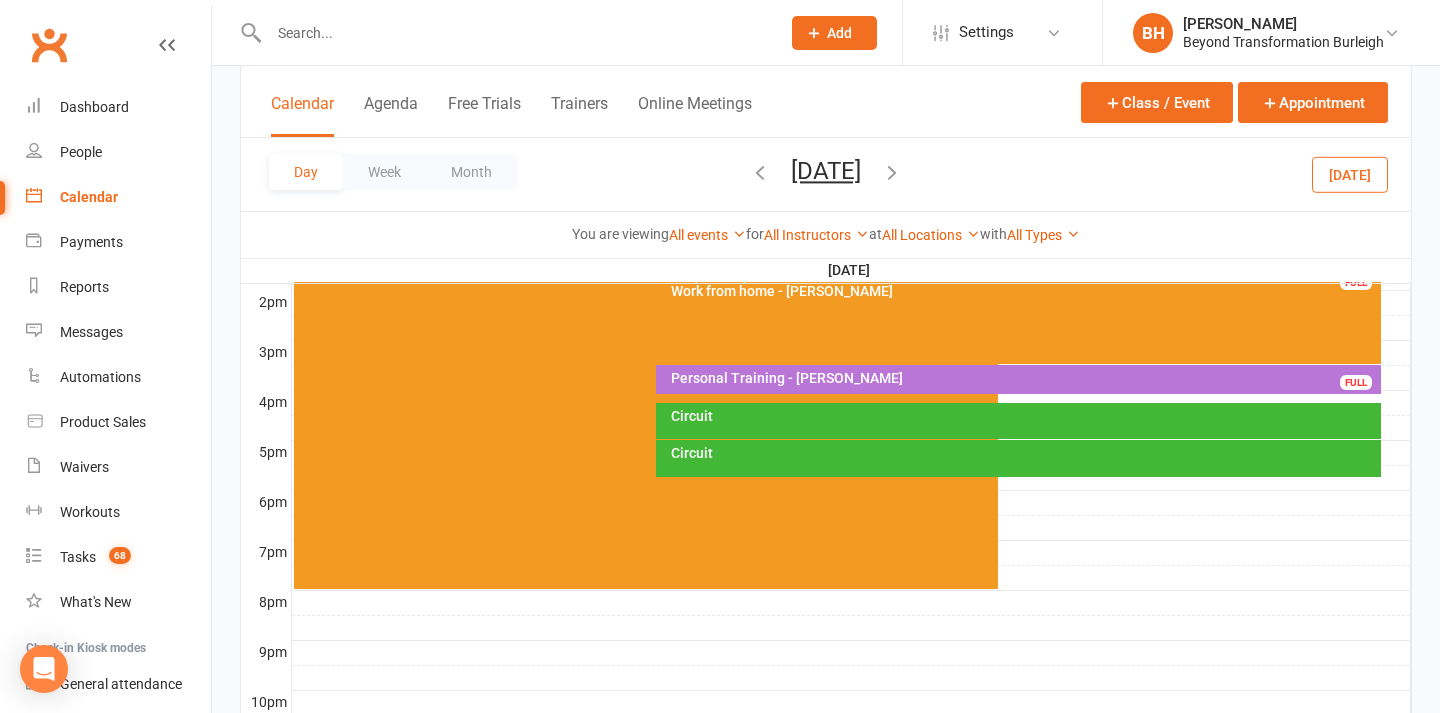 click on "Circuit" at bounding box center [1023, 453] 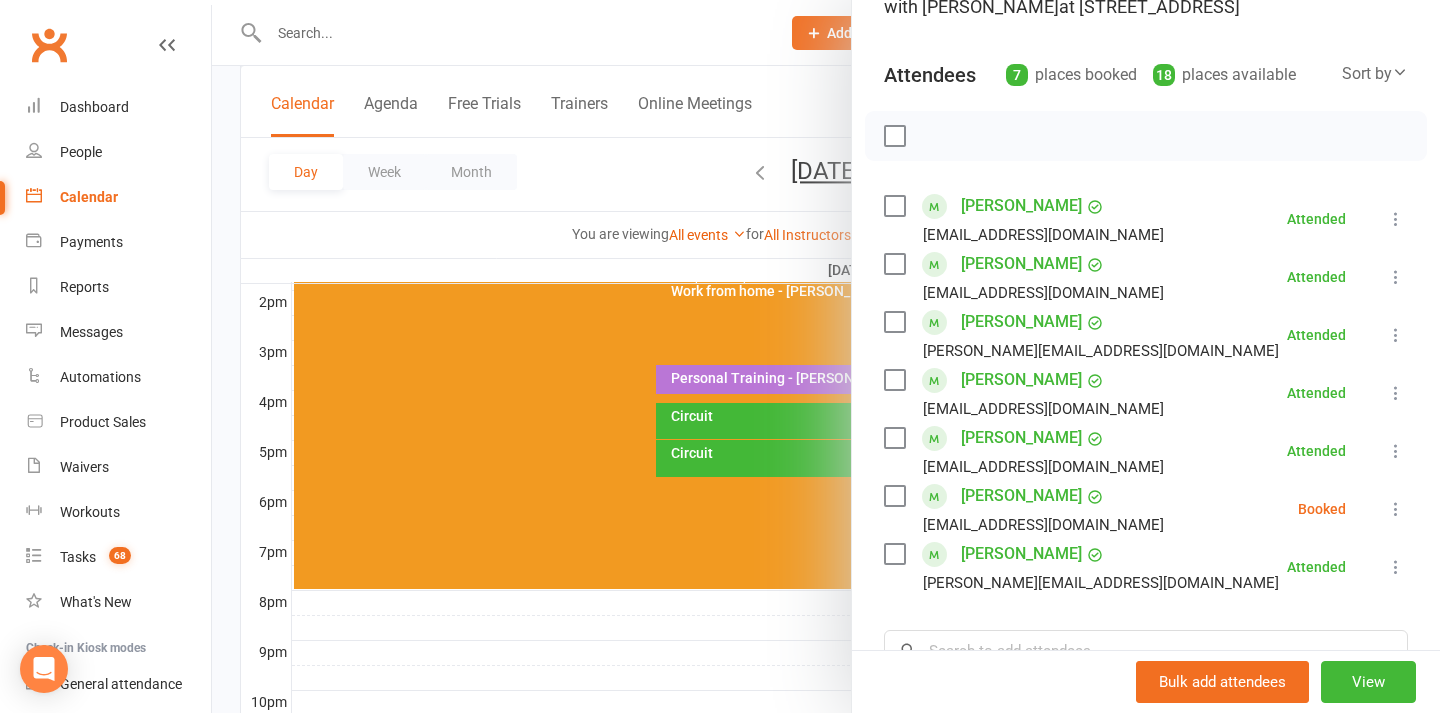 scroll, scrollTop: 189, scrollLeft: 0, axis: vertical 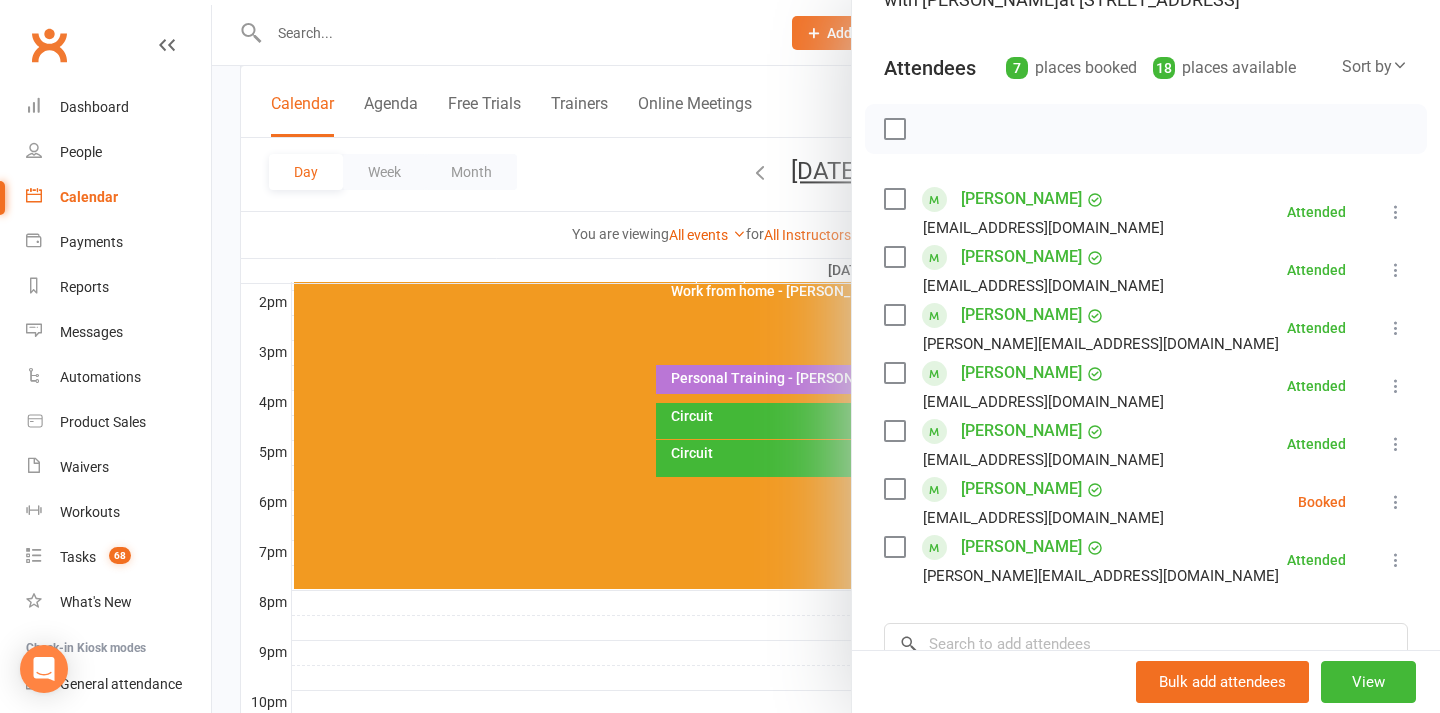 click at bounding box center (826, 356) 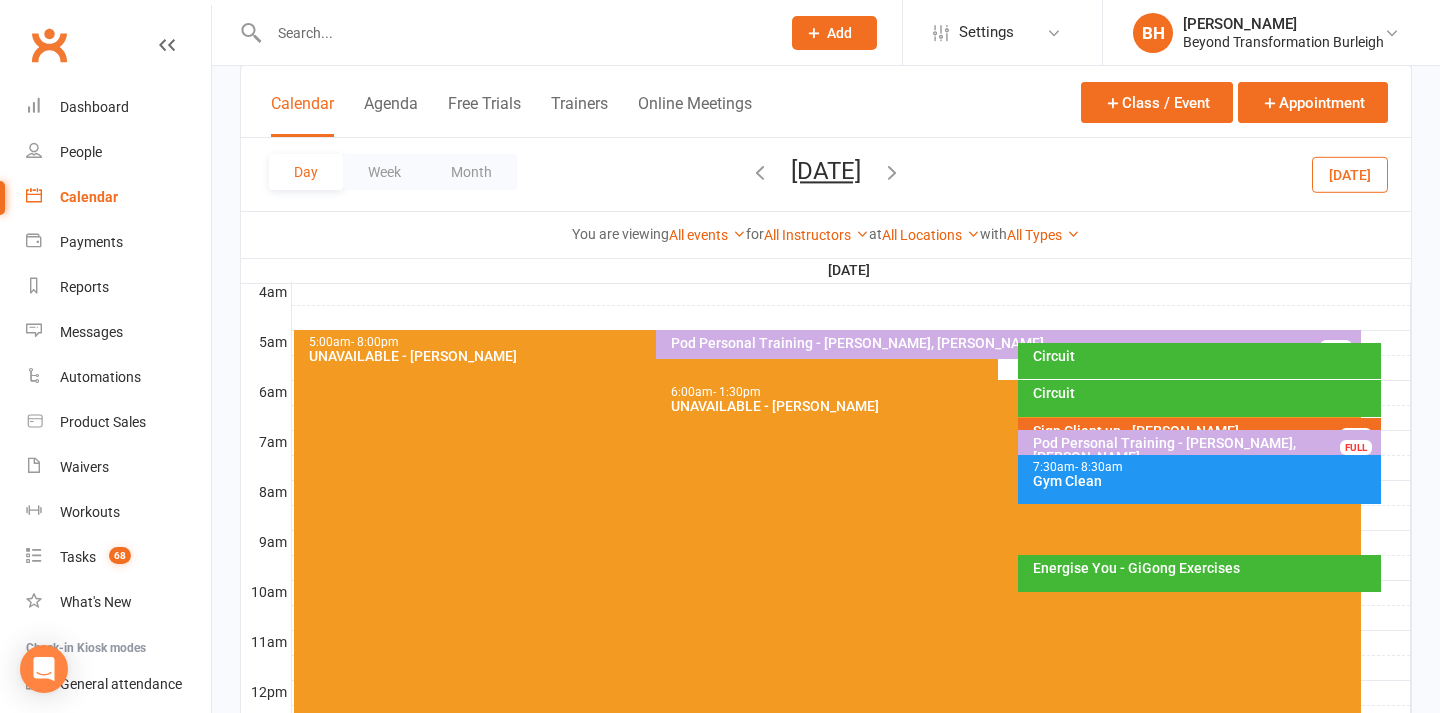 scroll, scrollTop: 319, scrollLeft: 0, axis: vertical 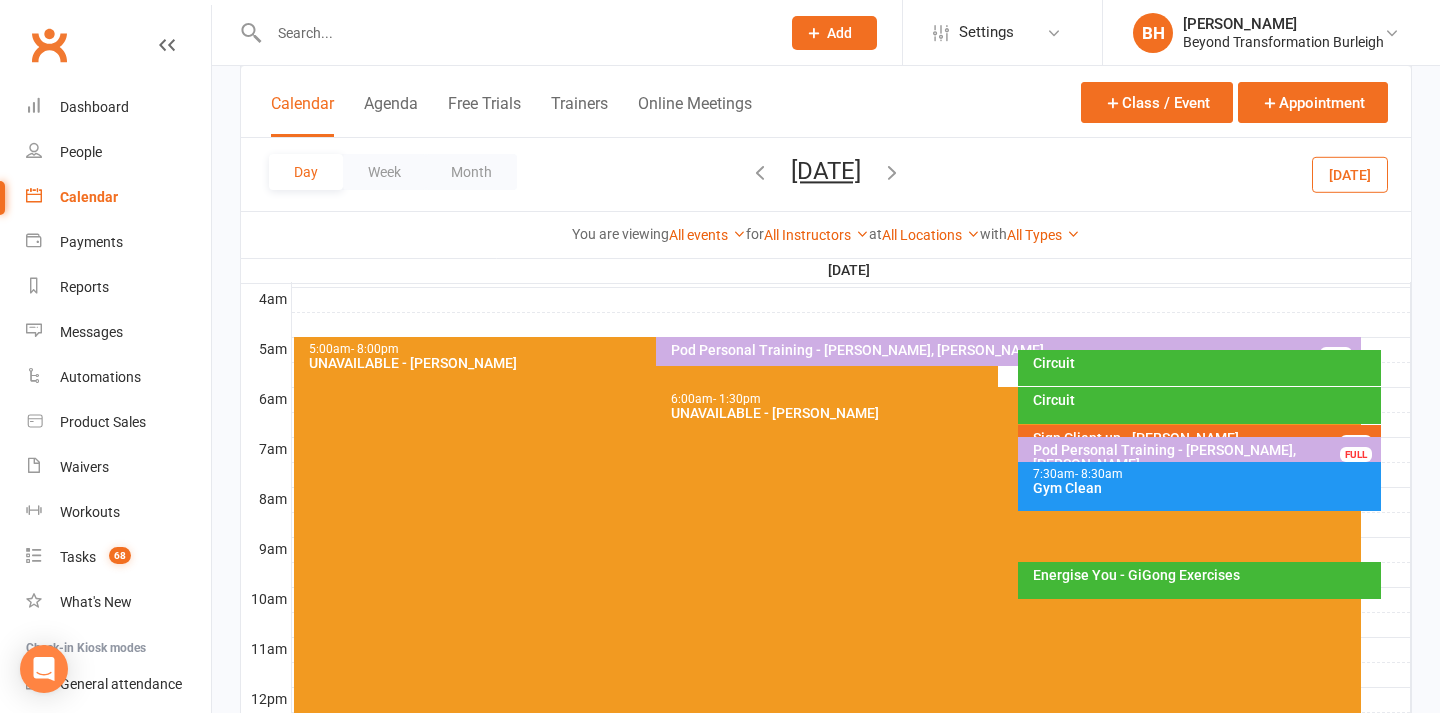 click on "Energise You - GiGong Exercises" at bounding box center [1204, 575] 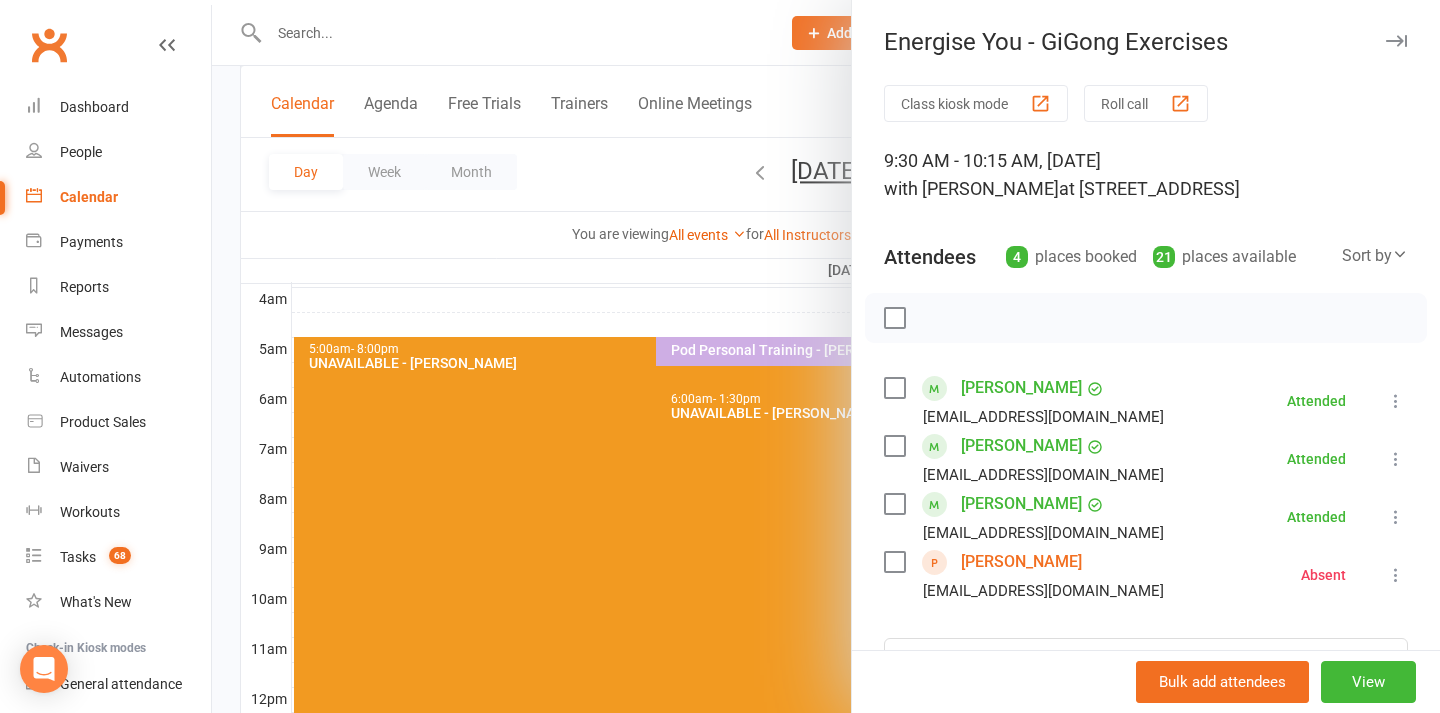 click at bounding box center (826, 356) 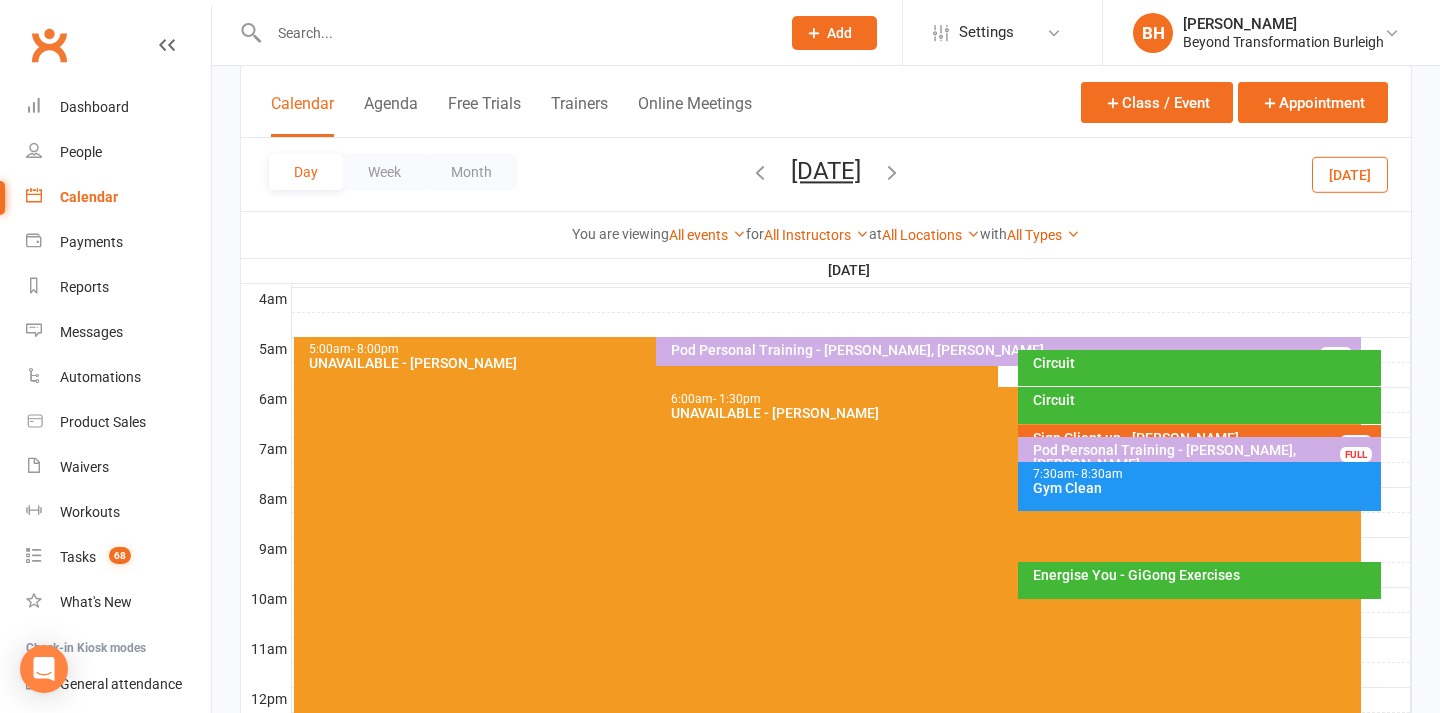 click on "Circuit" at bounding box center (1199, 405) 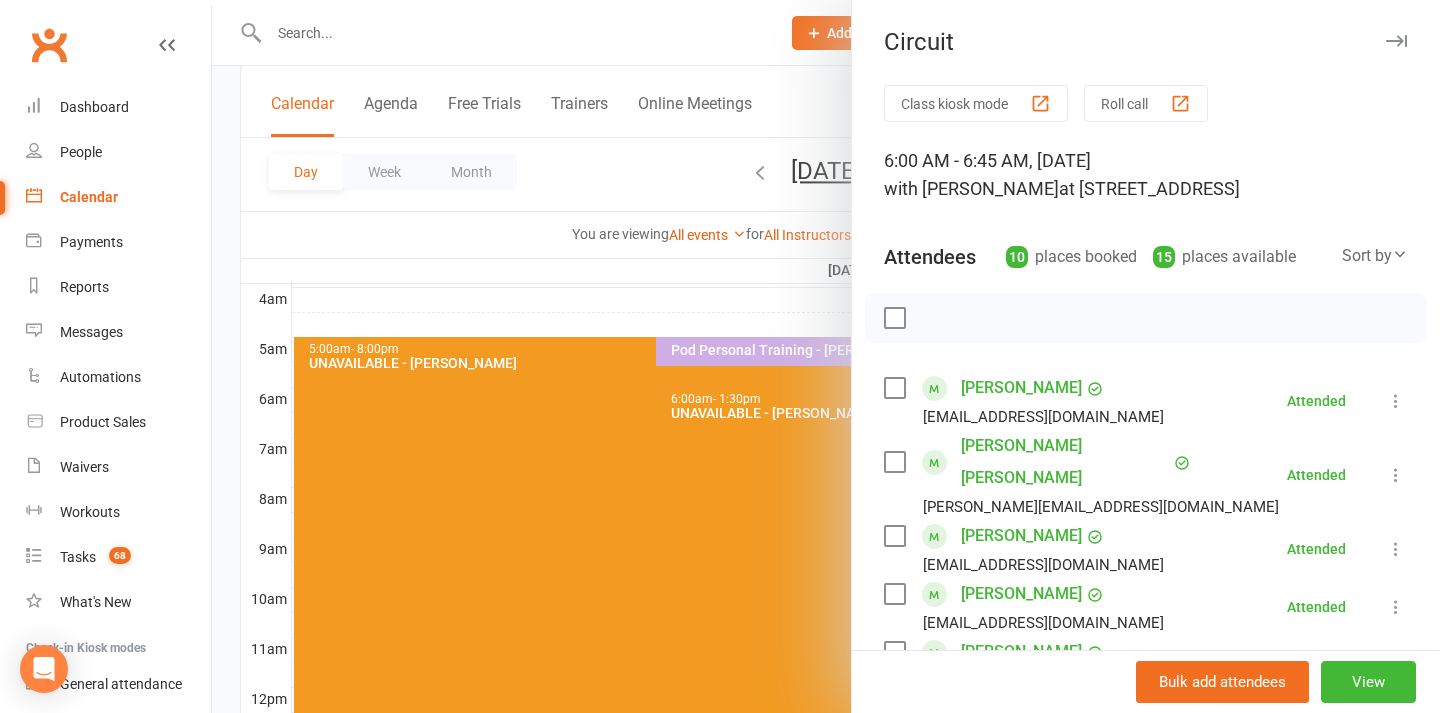 click at bounding box center (826, 356) 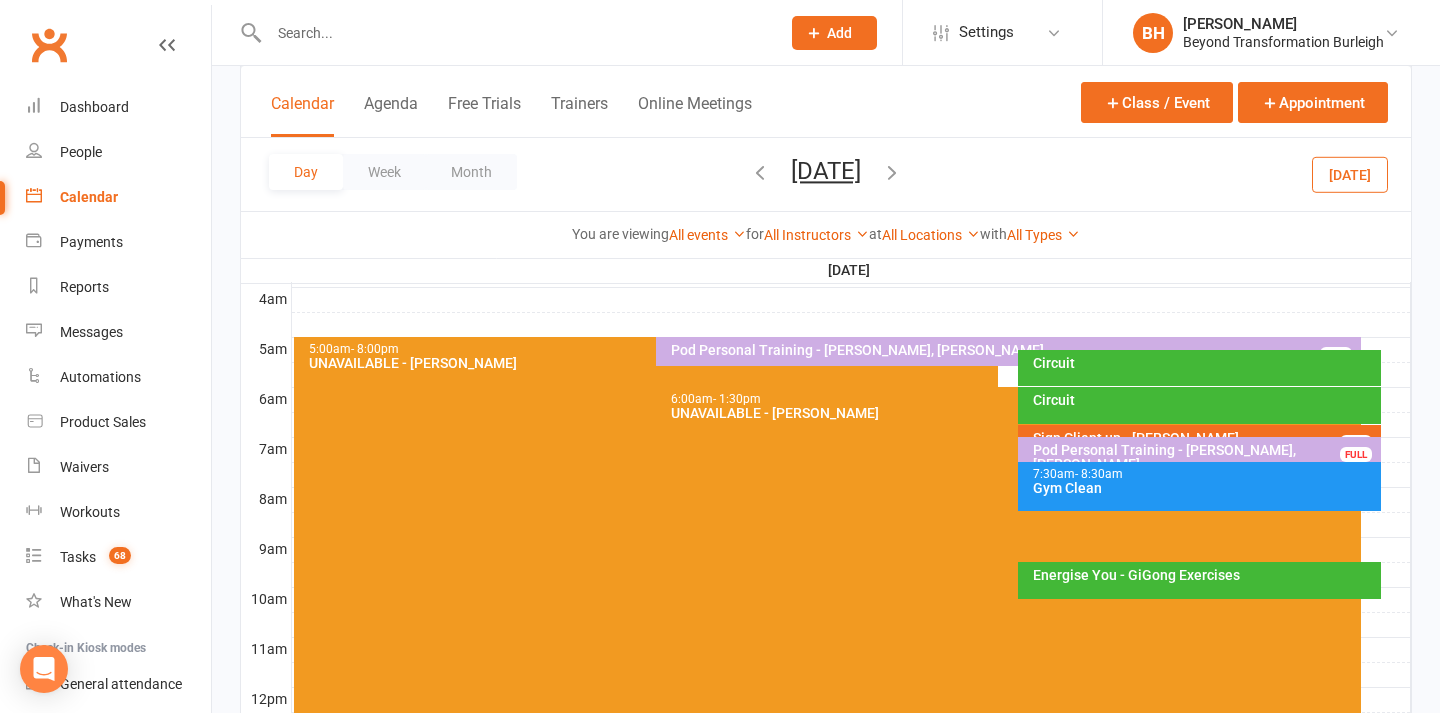 click on "Circuit" at bounding box center [1204, 400] 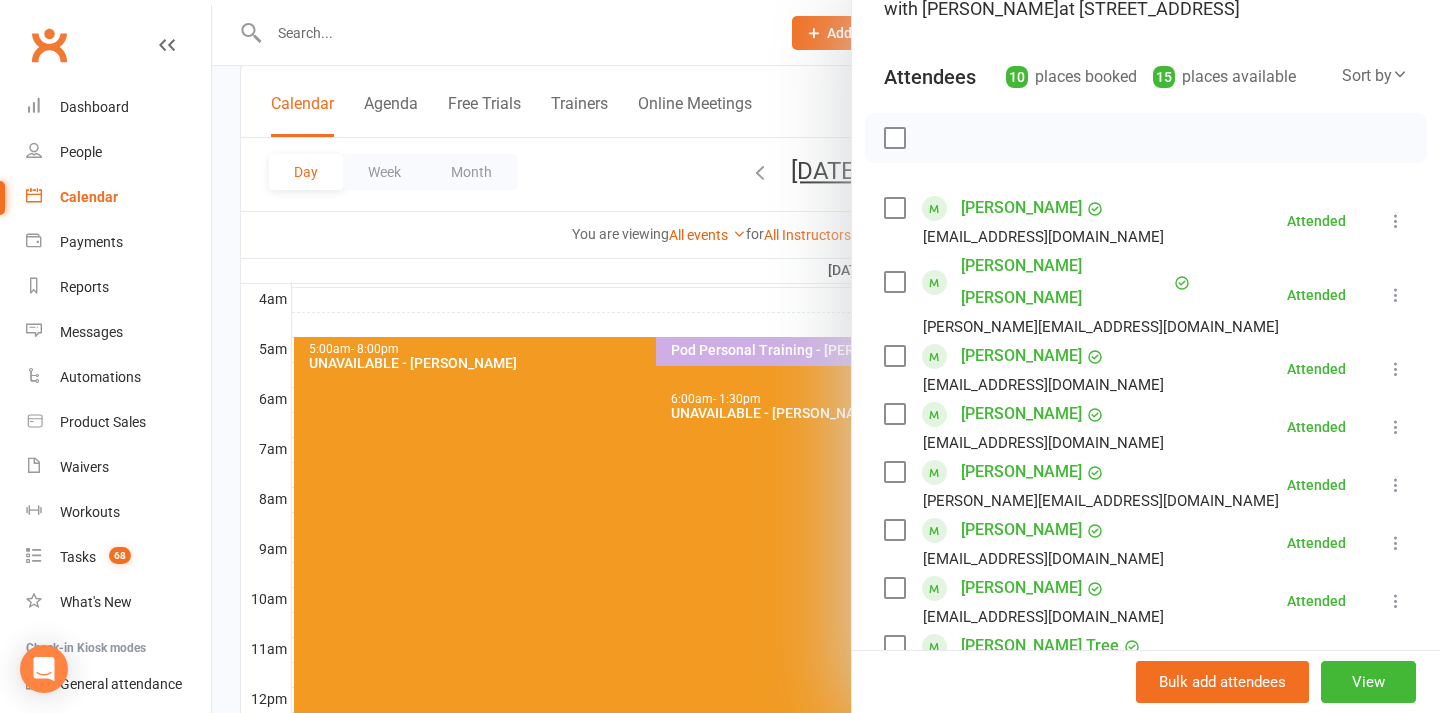 scroll, scrollTop: 181, scrollLeft: 0, axis: vertical 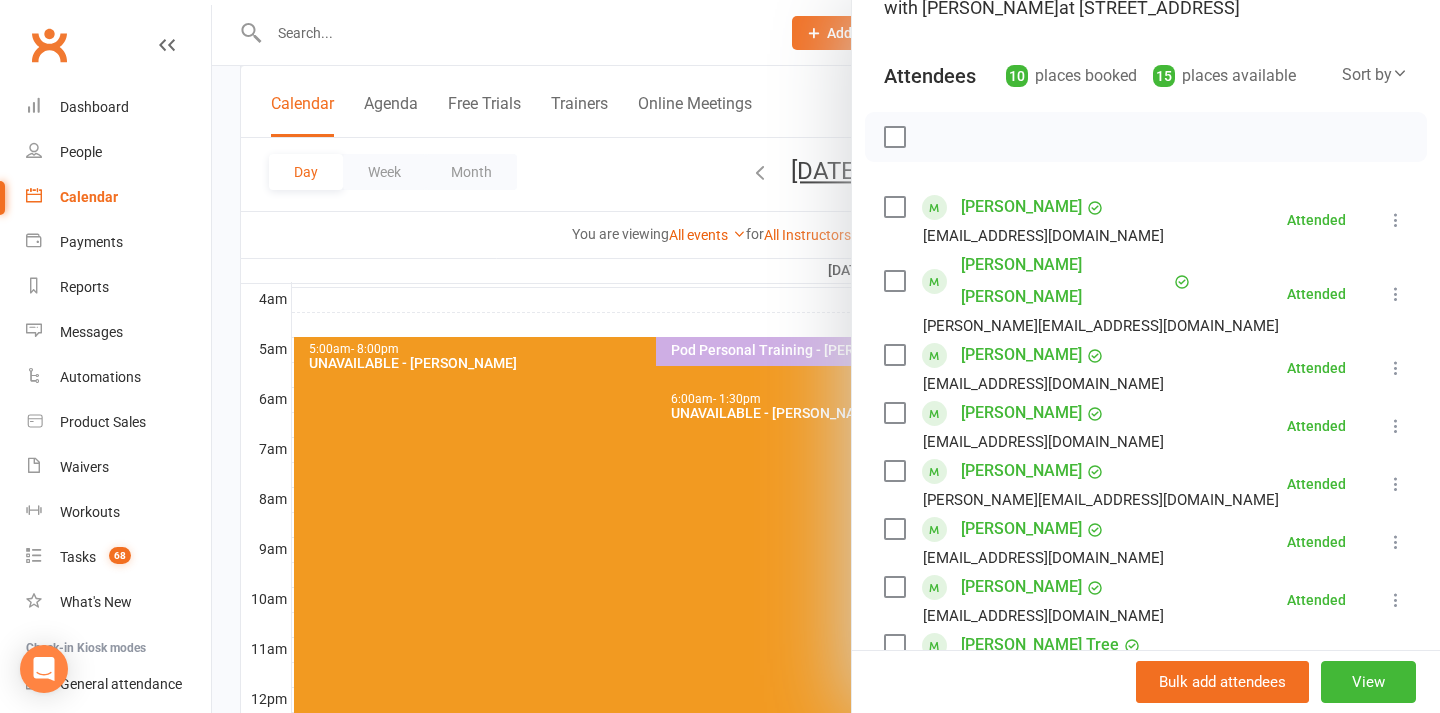 click on "[PERSON_NAME]" at bounding box center [1021, 355] 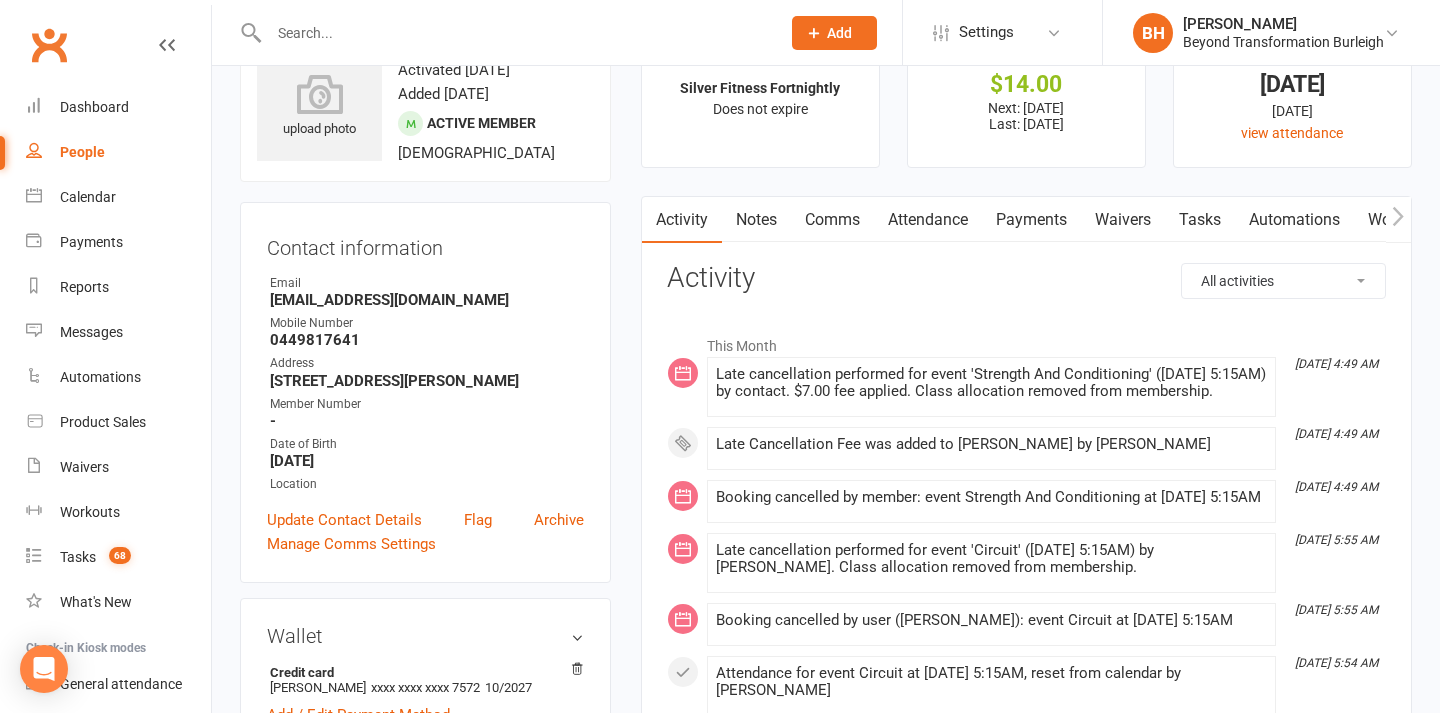 scroll, scrollTop: 72, scrollLeft: 0, axis: vertical 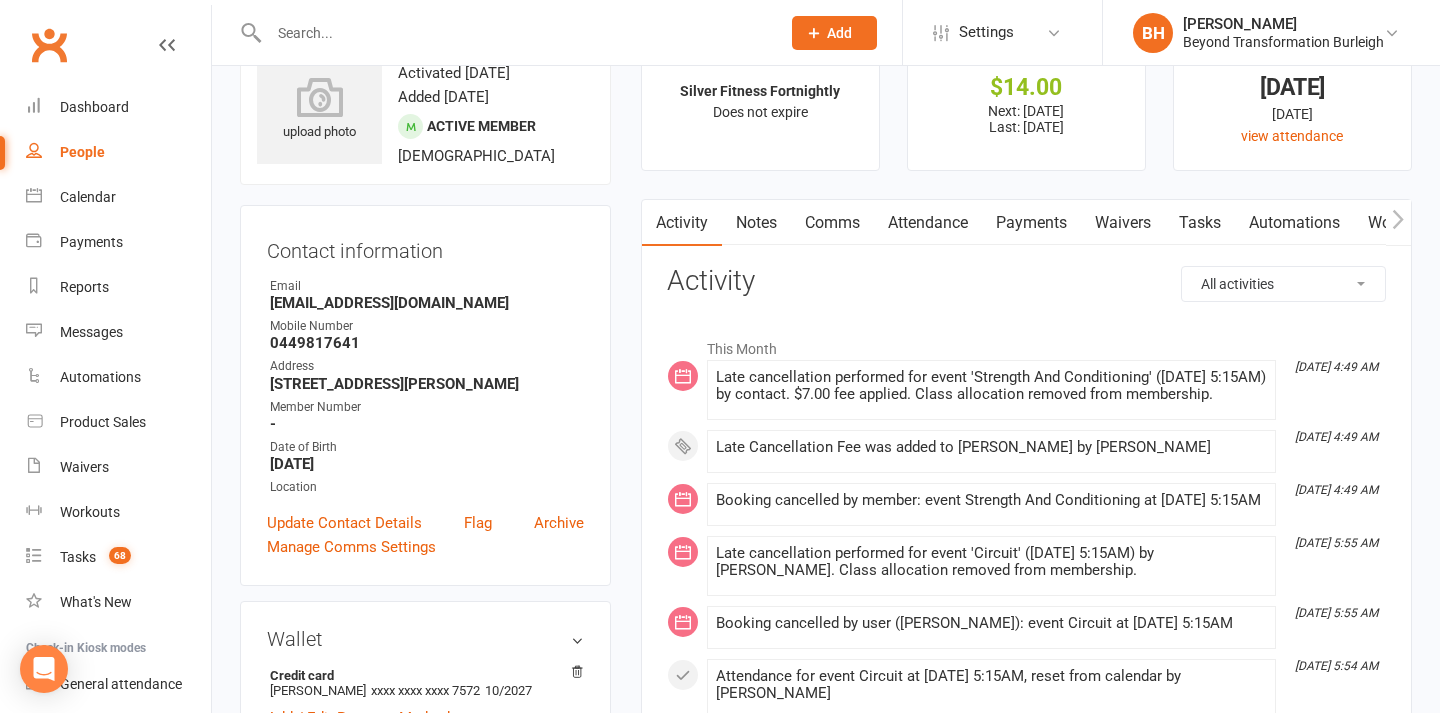 click on "Comms" at bounding box center (832, 223) 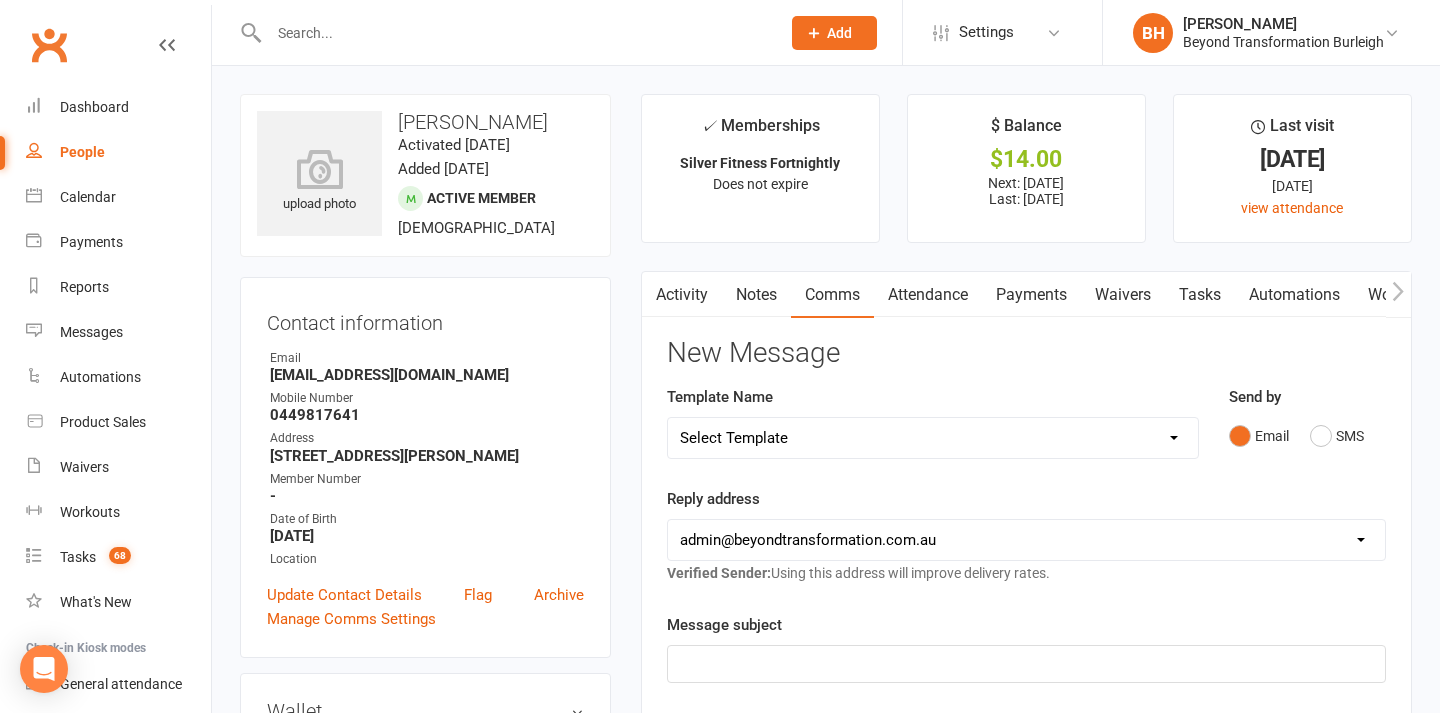 scroll, scrollTop: 0, scrollLeft: 0, axis: both 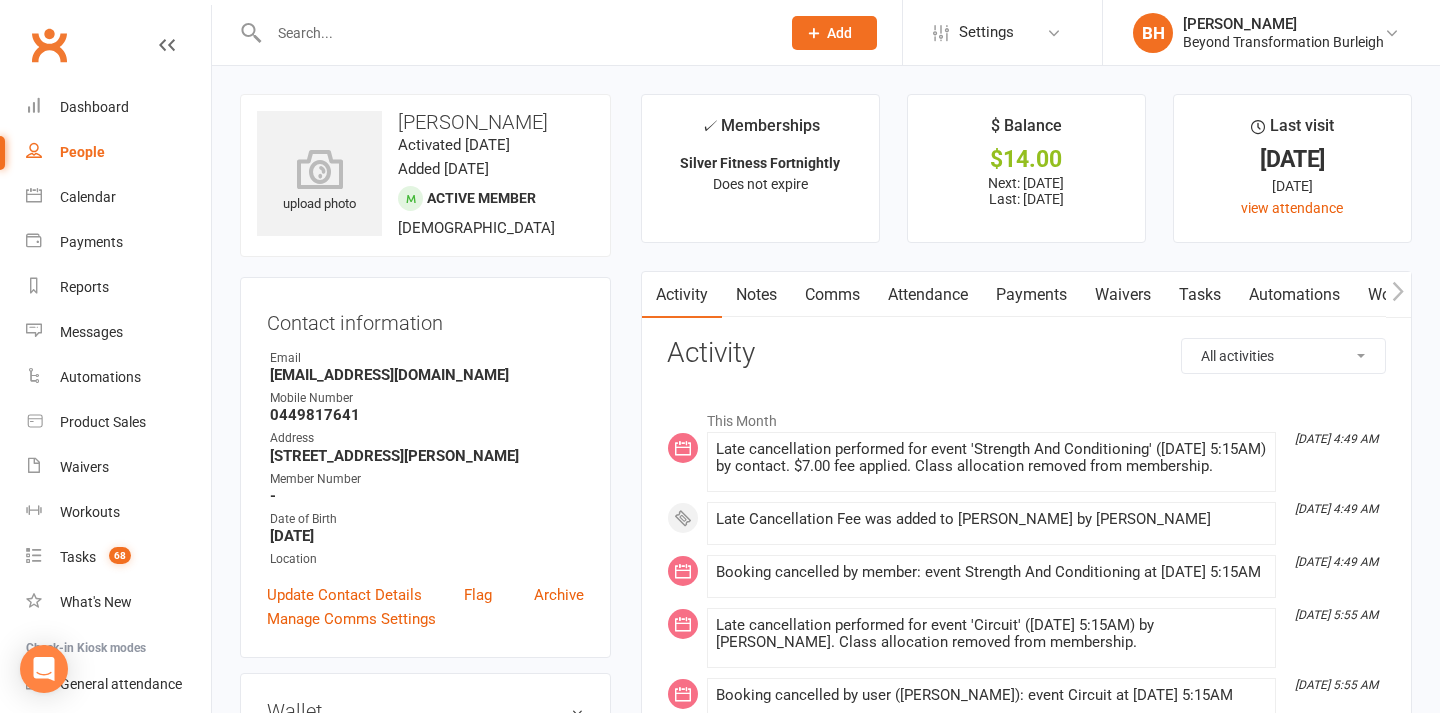 select on "ConversationLogEntry" 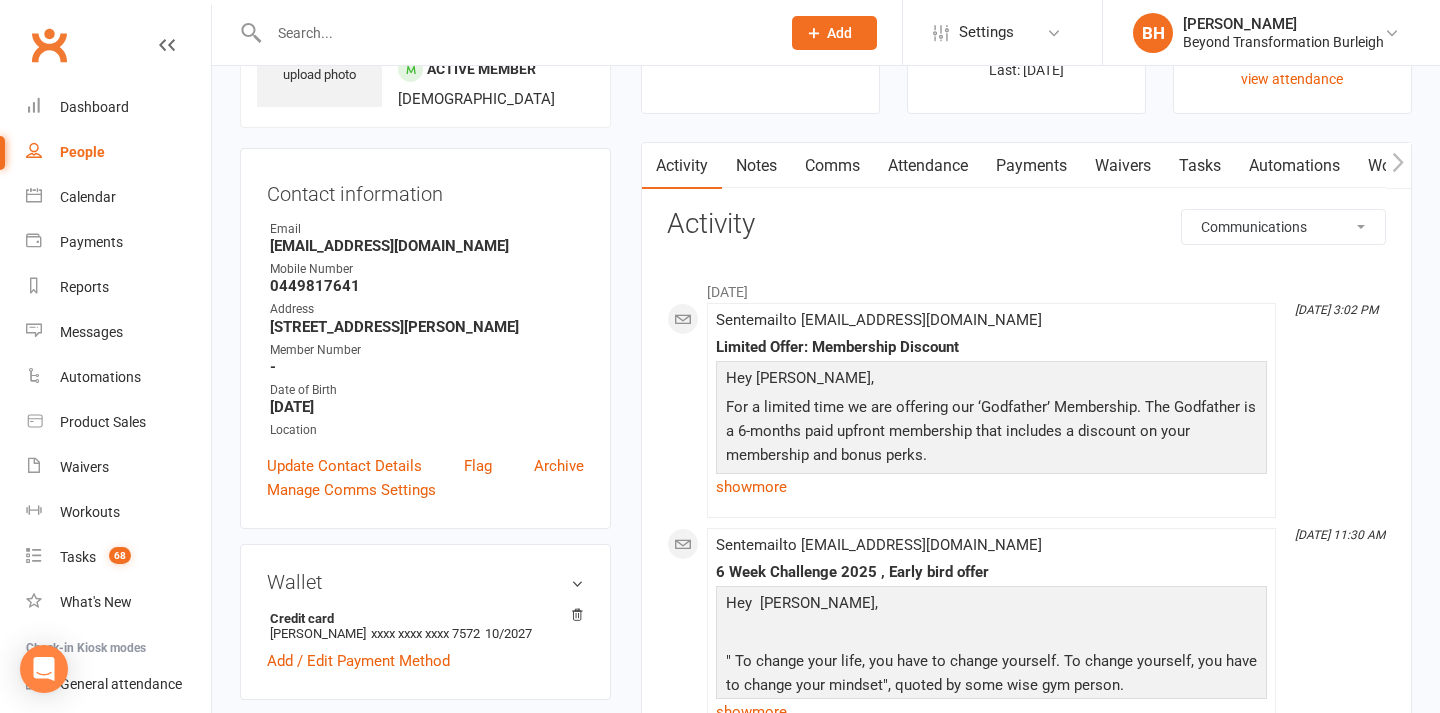scroll, scrollTop: 139, scrollLeft: 0, axis: vertical 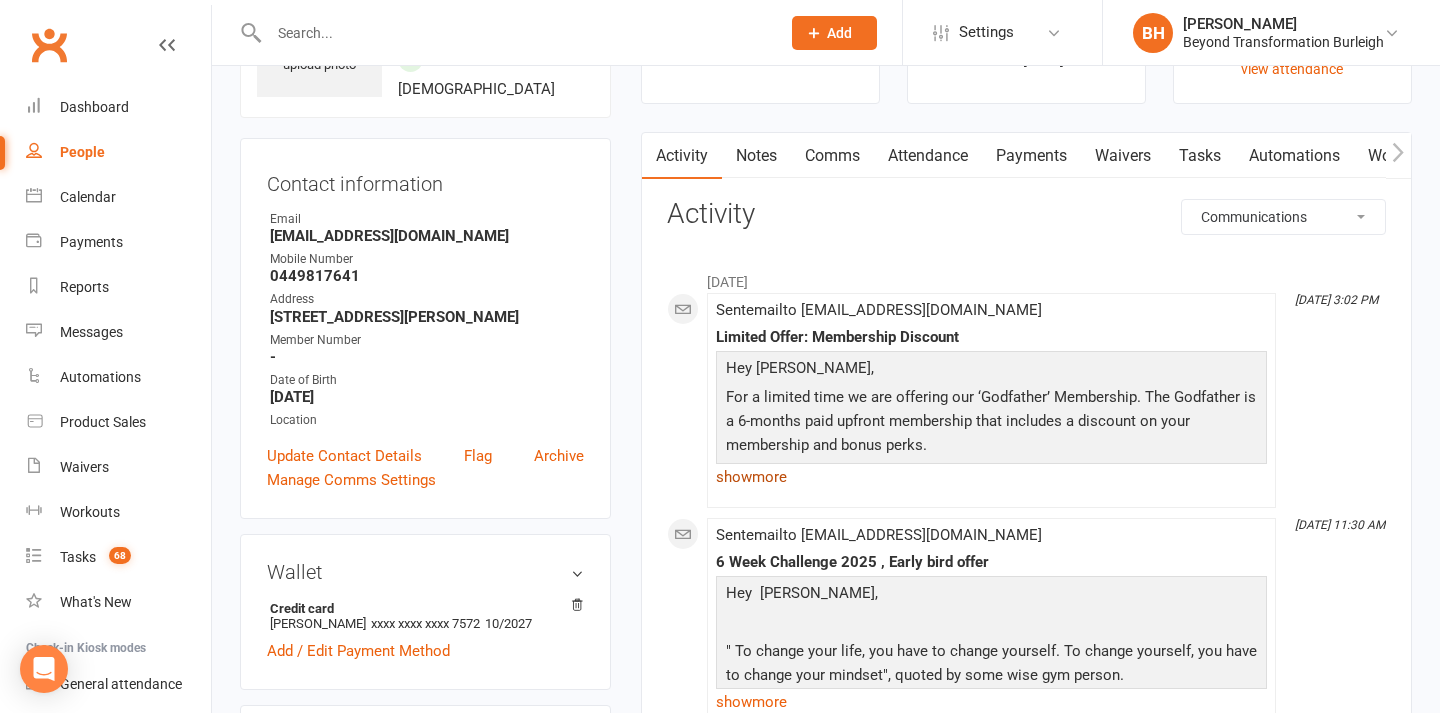 click on "show  more" at bounding box center [991, 477] 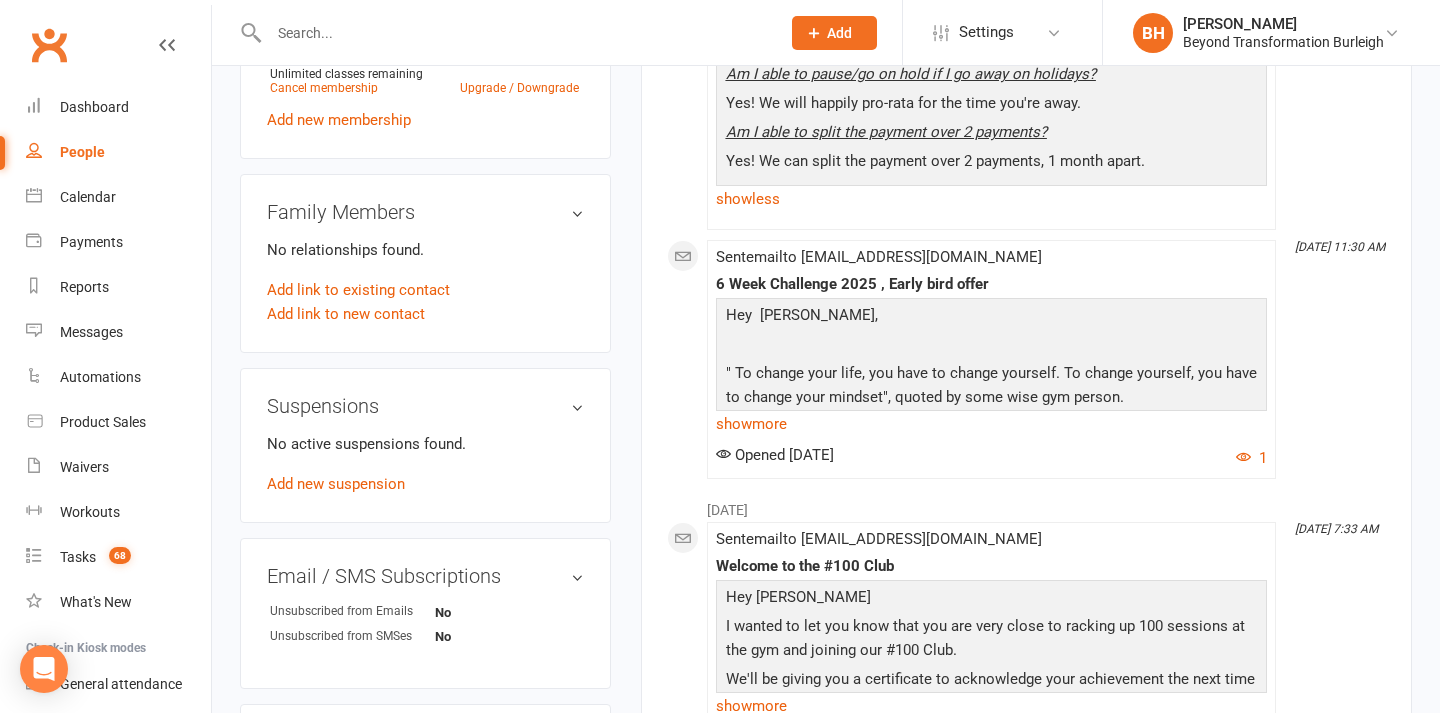 scroll, scrollTop: 920, scrollLeft: 0, axis: vertical 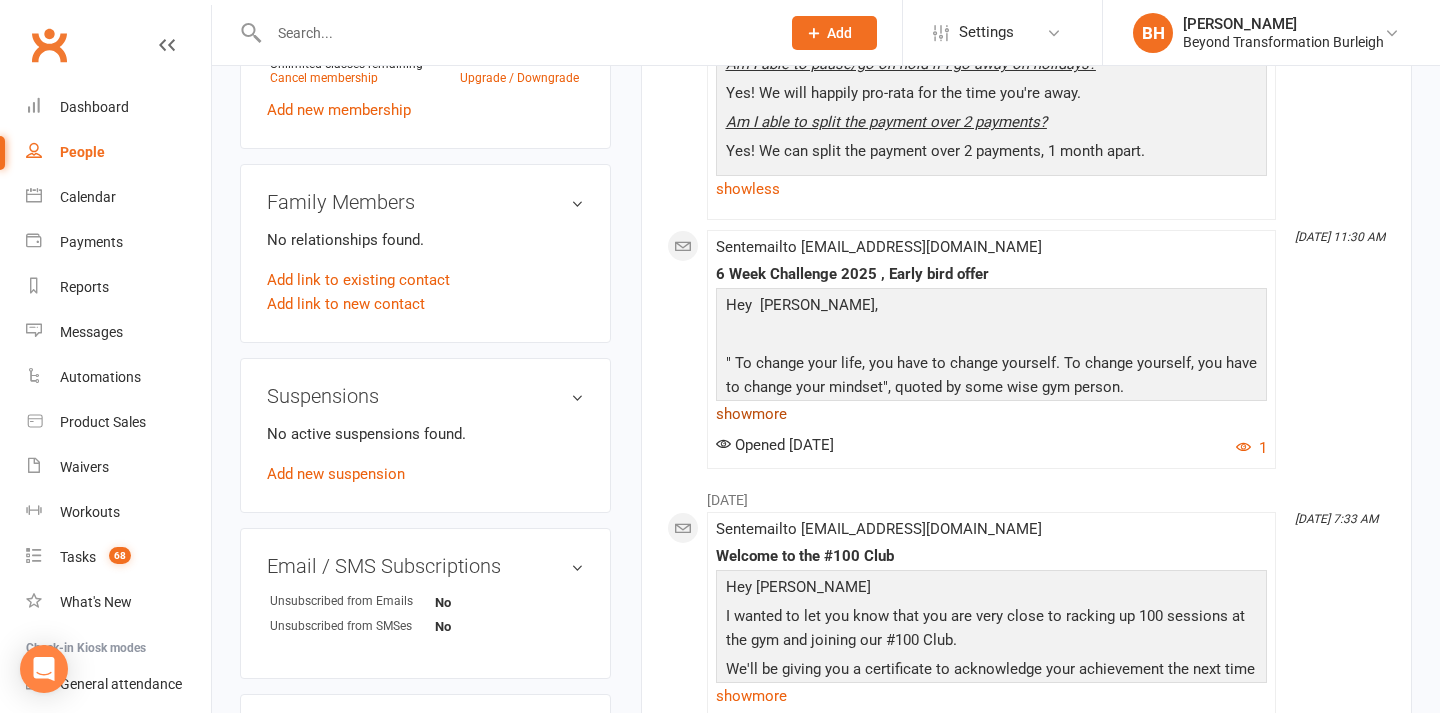 click on "show  more" at bounding box center (991, 414) 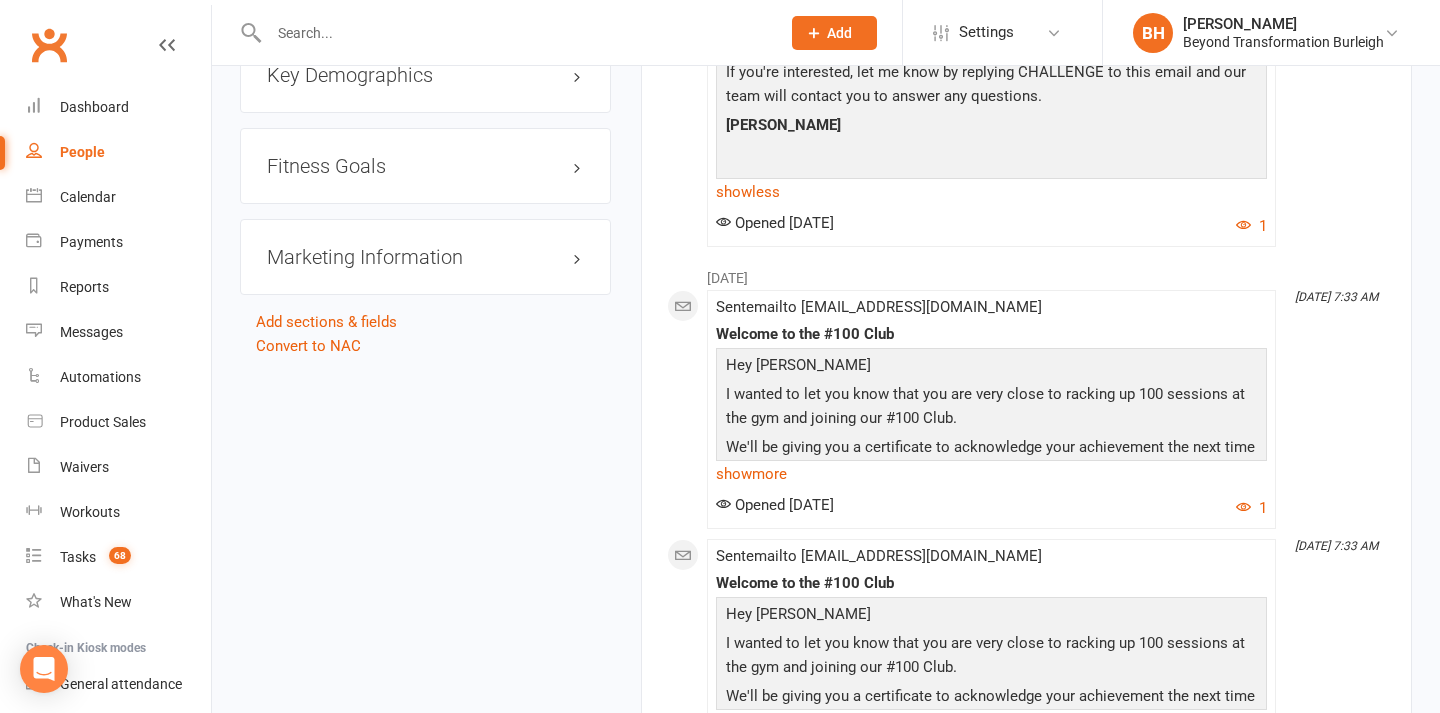 scroll, scrollTop: 1804, scrollLeft: 0, axis: vertical 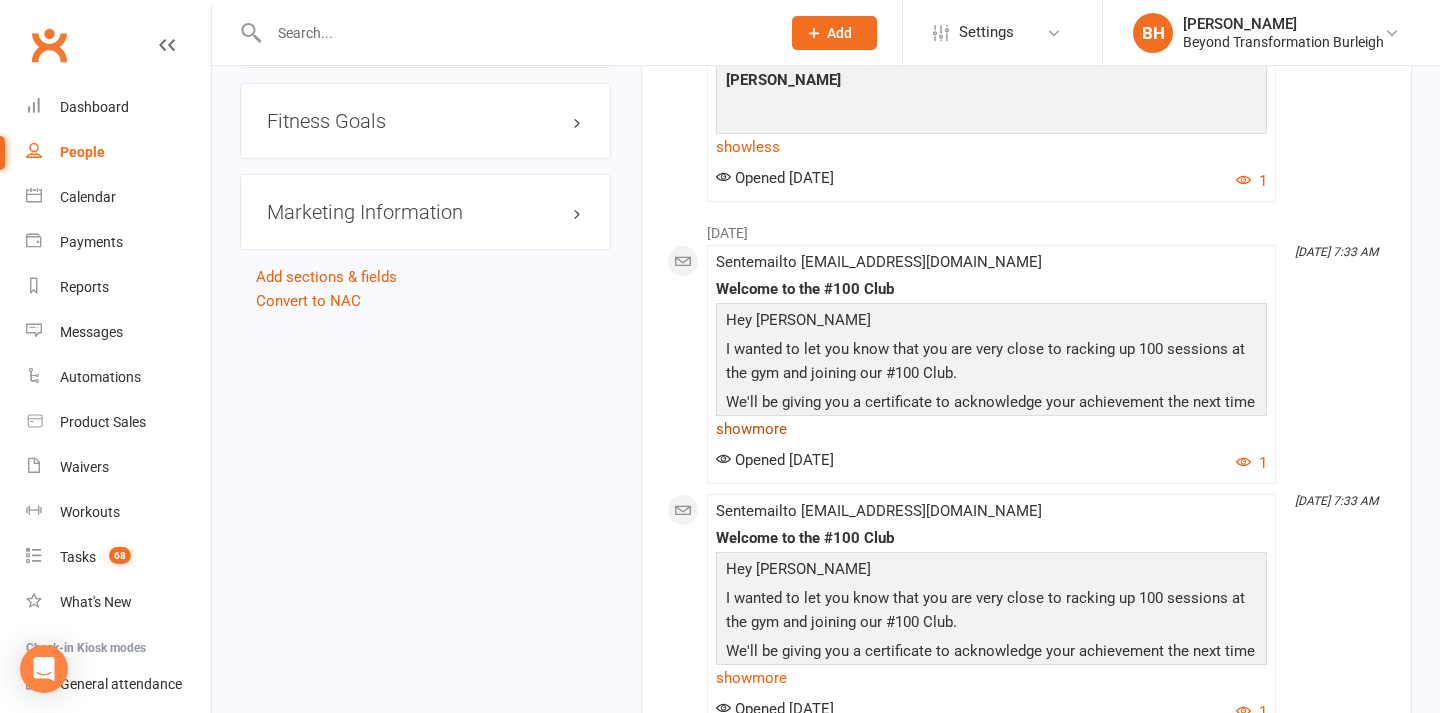 click on "show  more" at bounding box center (991, 429) 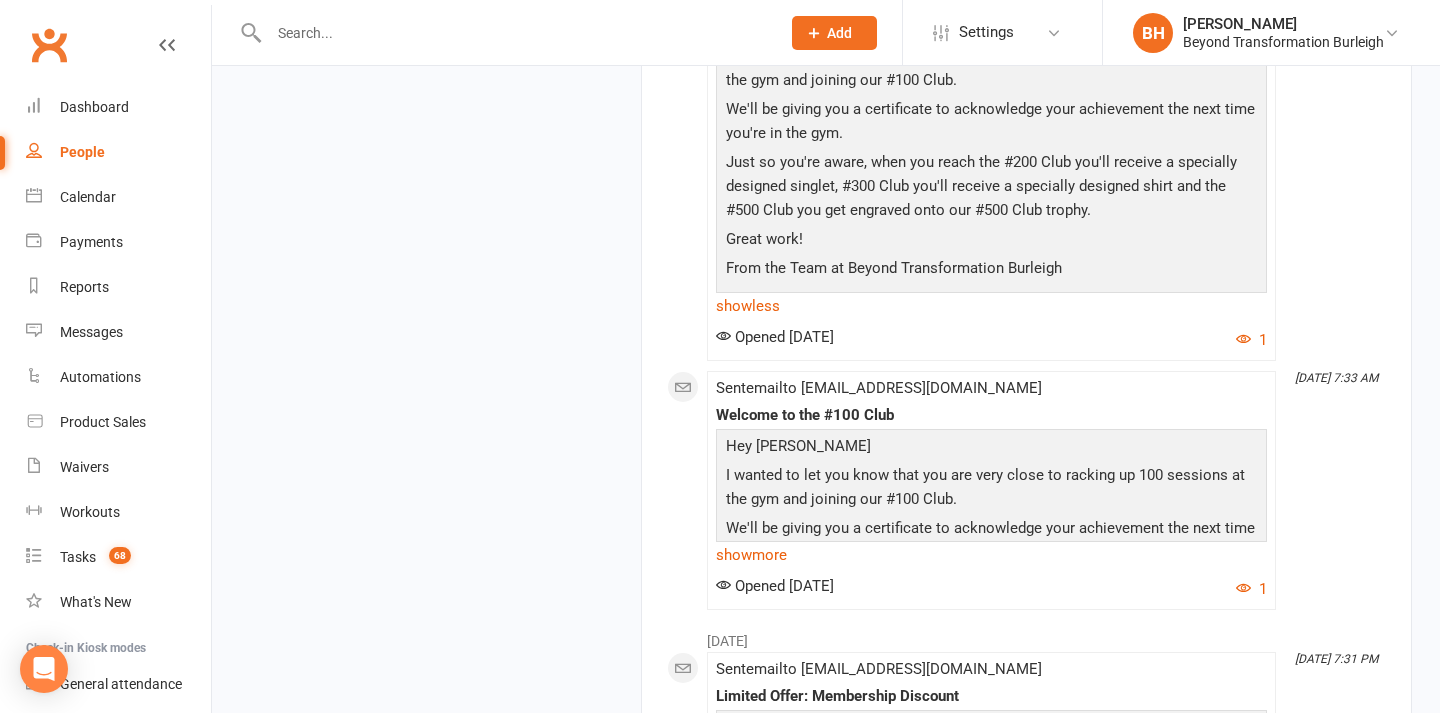 scroll, scrollTop: 2098, scrollLeft: 0, axis: vertical 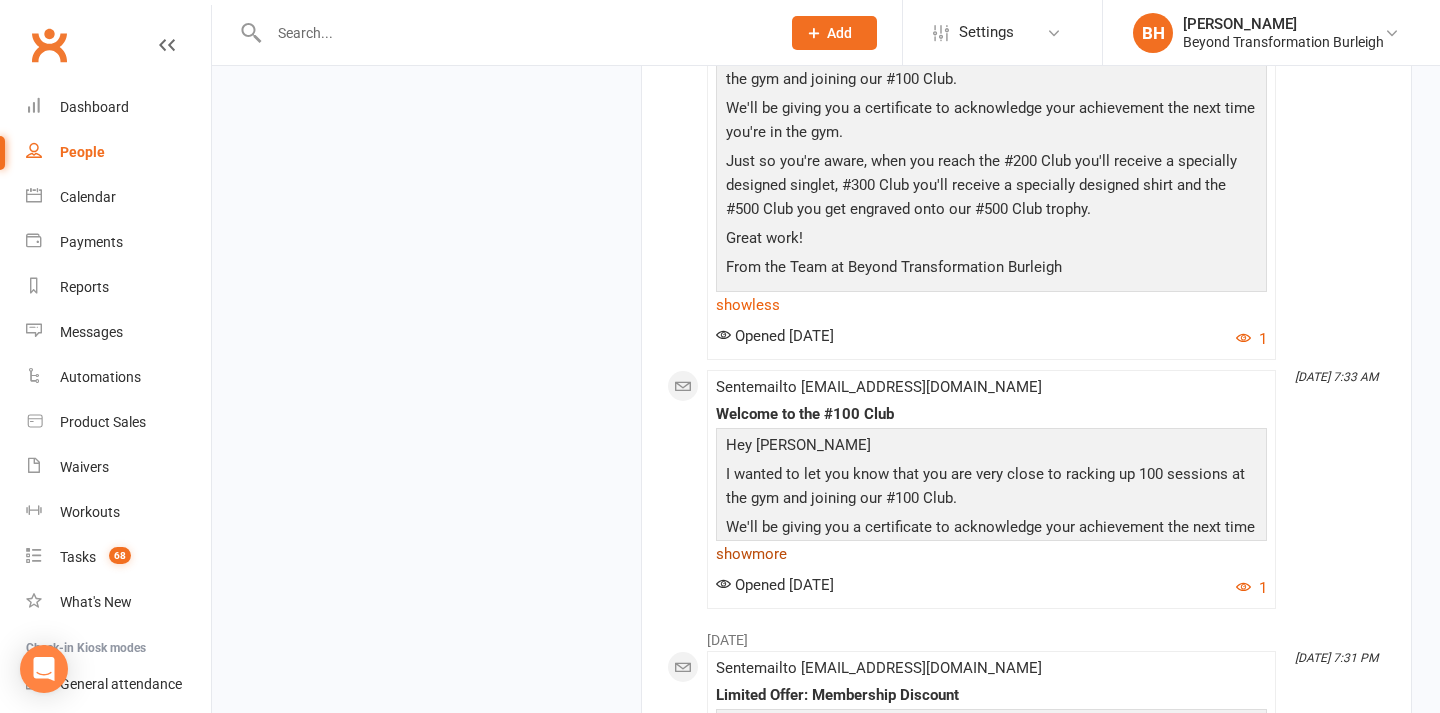 click on "show  more" at bounding box center (991, 554) 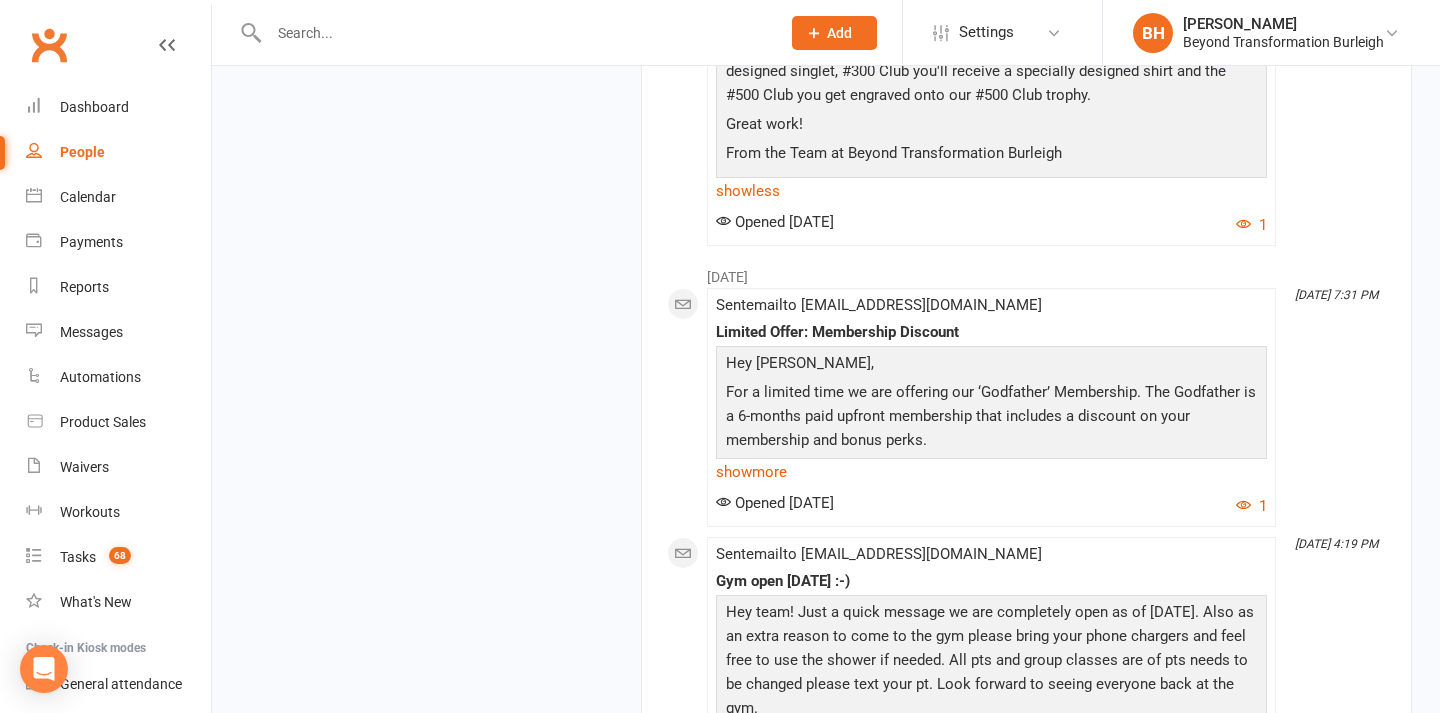 scroll, scrollTop: 2641, scrollLeft: 0, axis: vertical 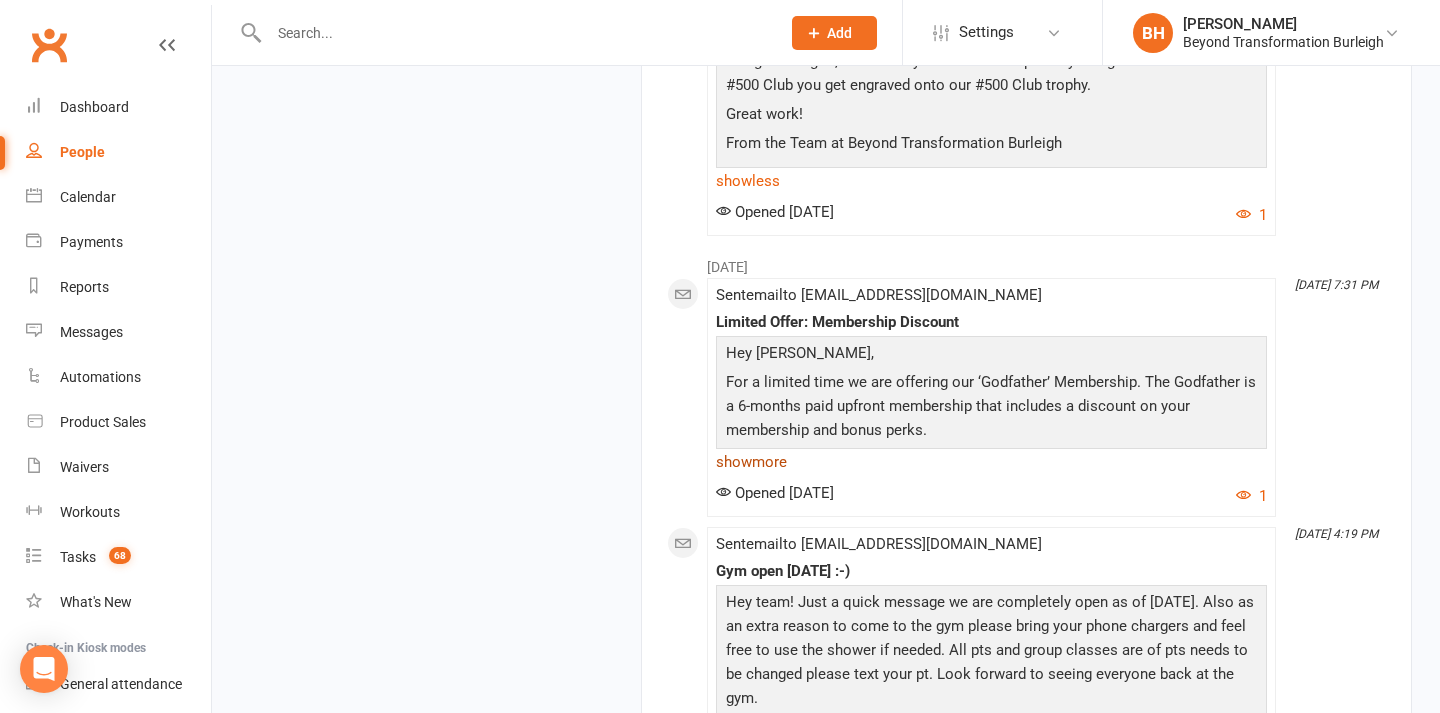 click on "show  more" at bounding box center (991, 462) 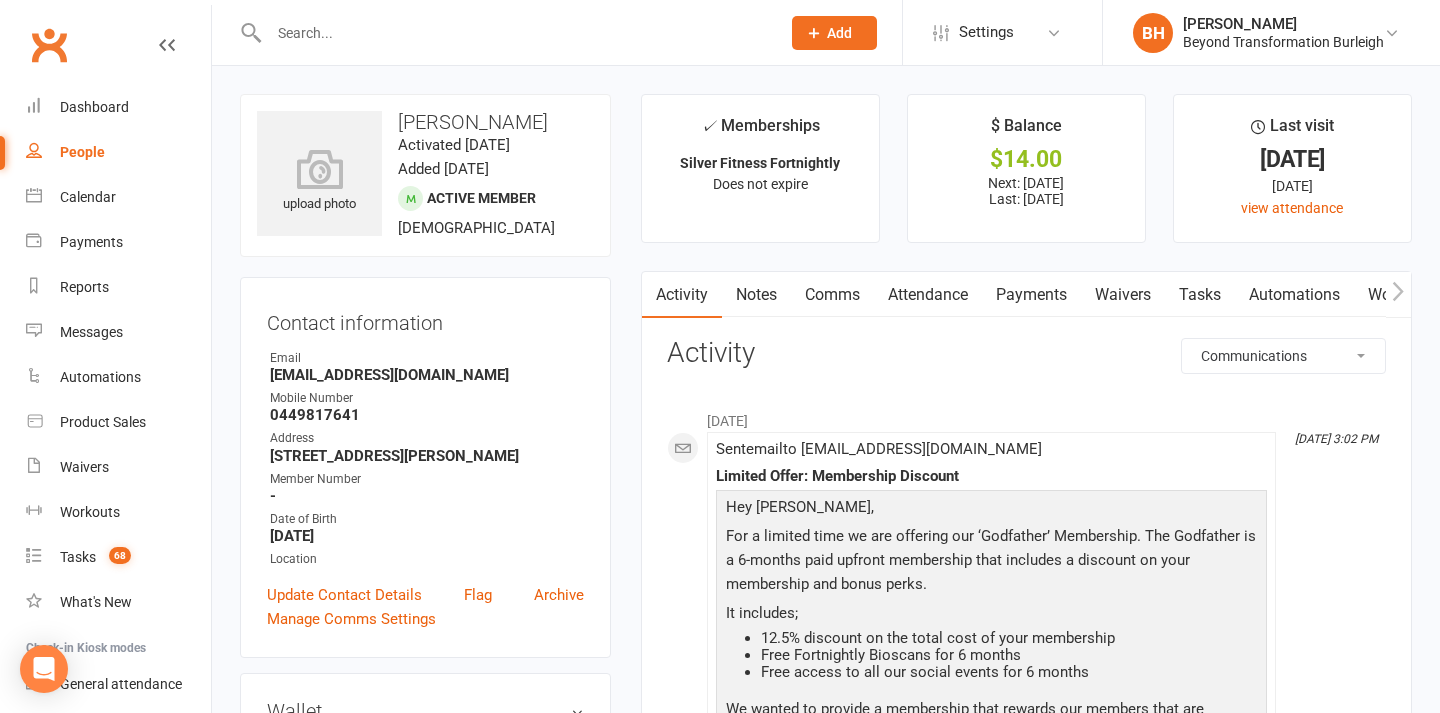 scroll, scrollTop: 0, scrollLeft: 0, axis: both 